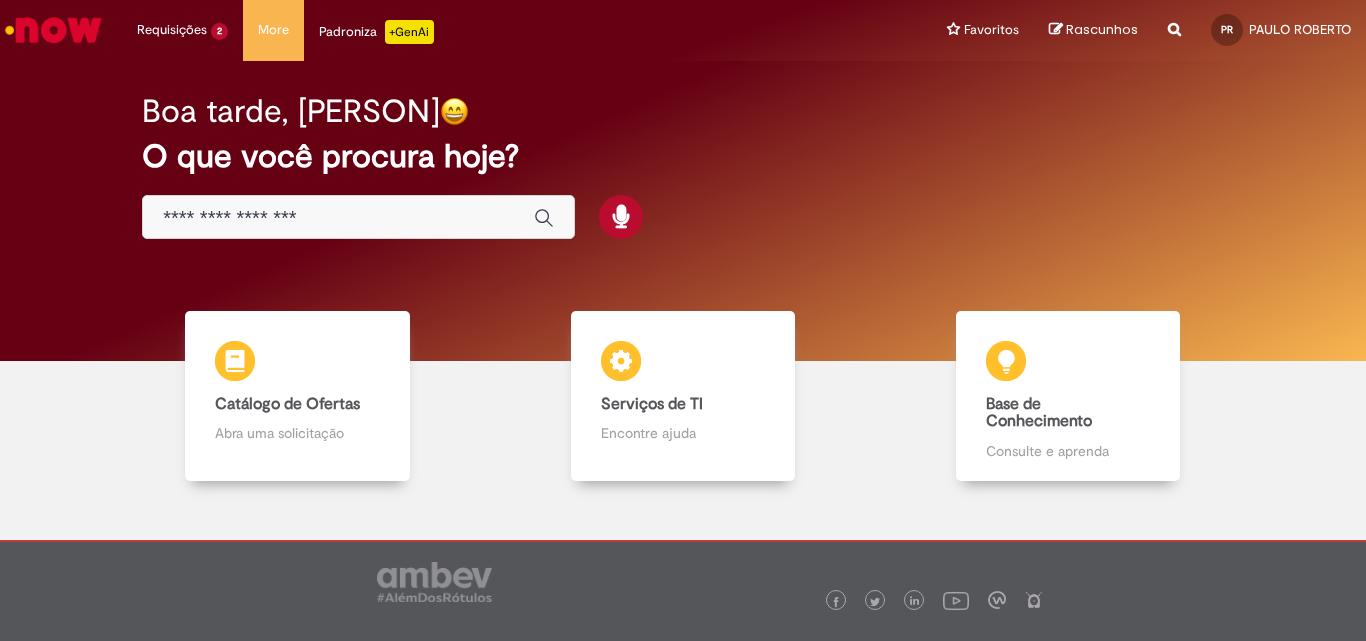 scroll, scrollTop: 0, scrollLeft: 0, axis: both 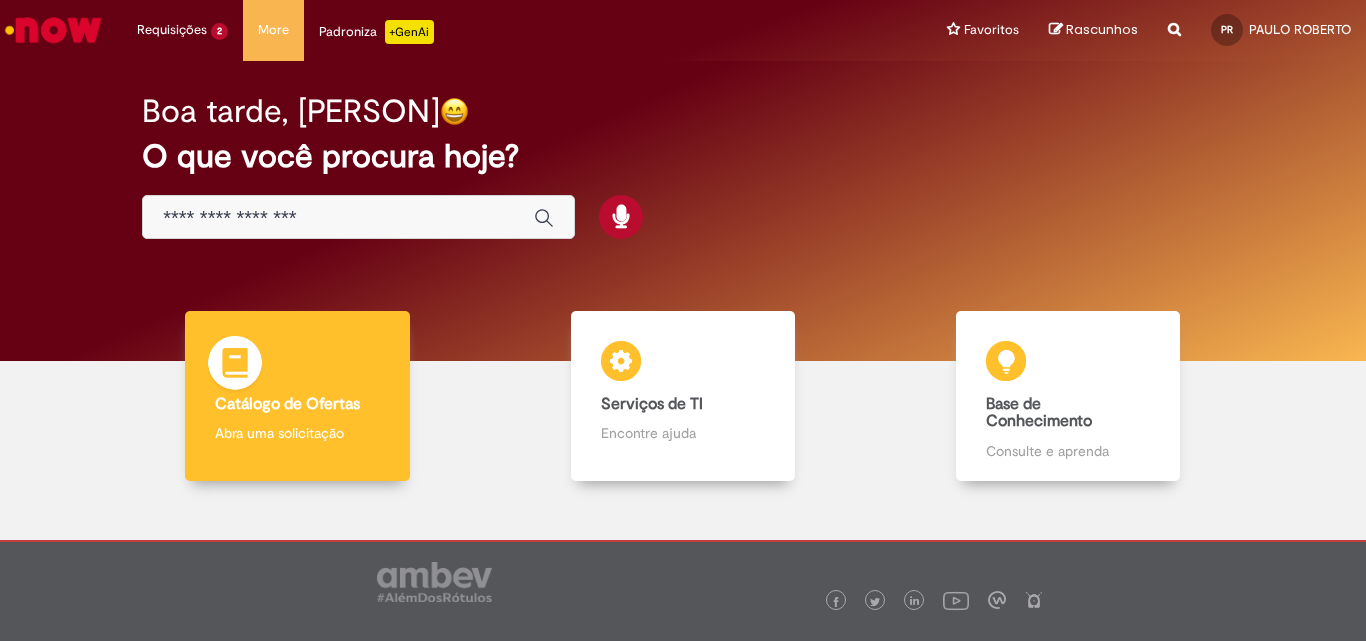 click on "Catálogo de Ofertas
Catálogo de Ofertas
Abra uma solicitação" at bounding box center [297, 396] 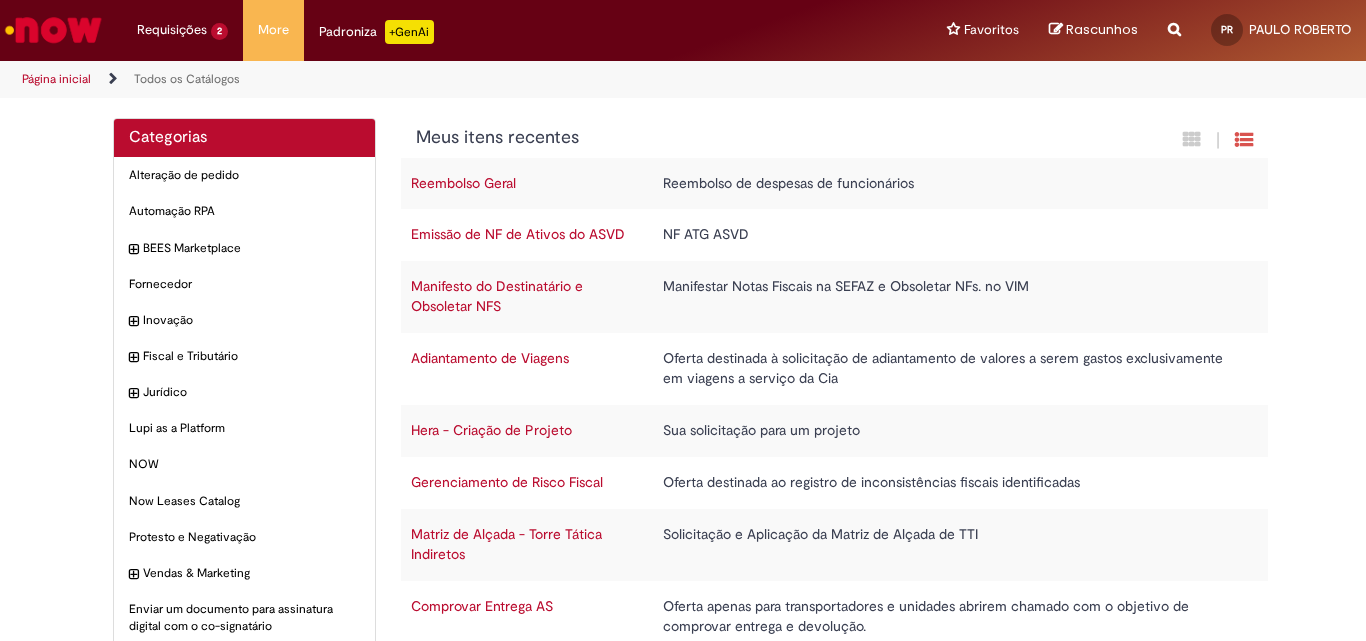 click on "Emissão de NF de Ativos do ASVD" at bounding box center (518, 234) 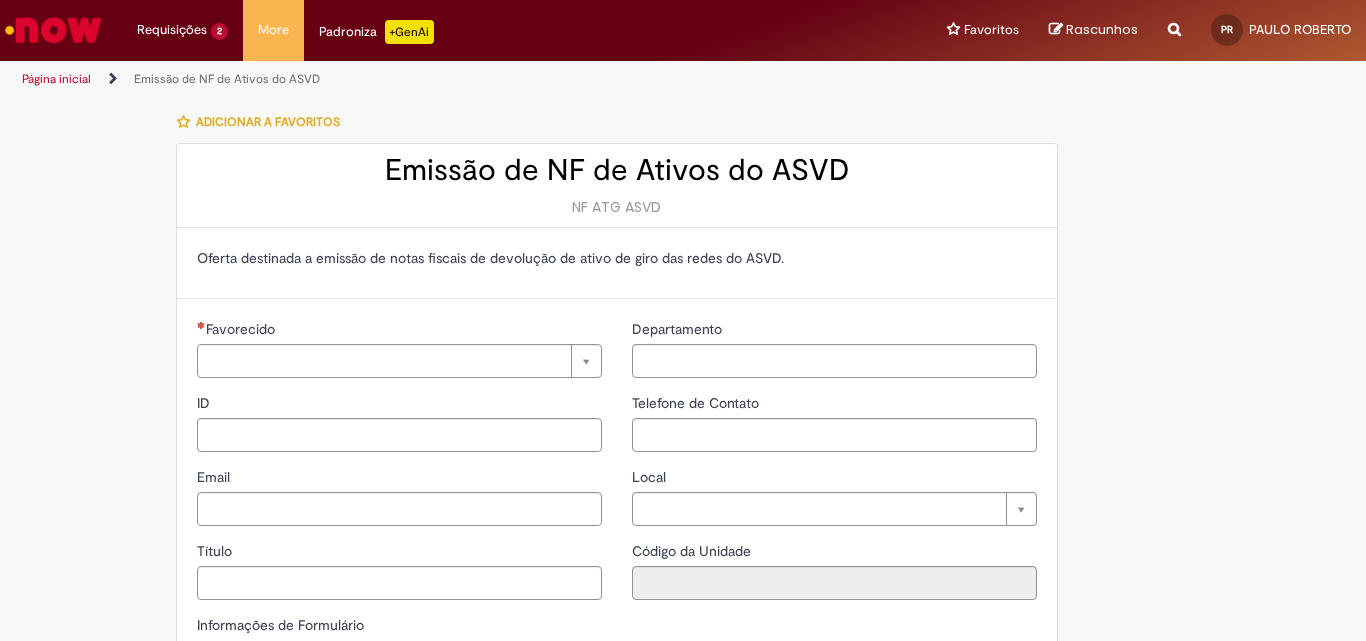 type on "**********" 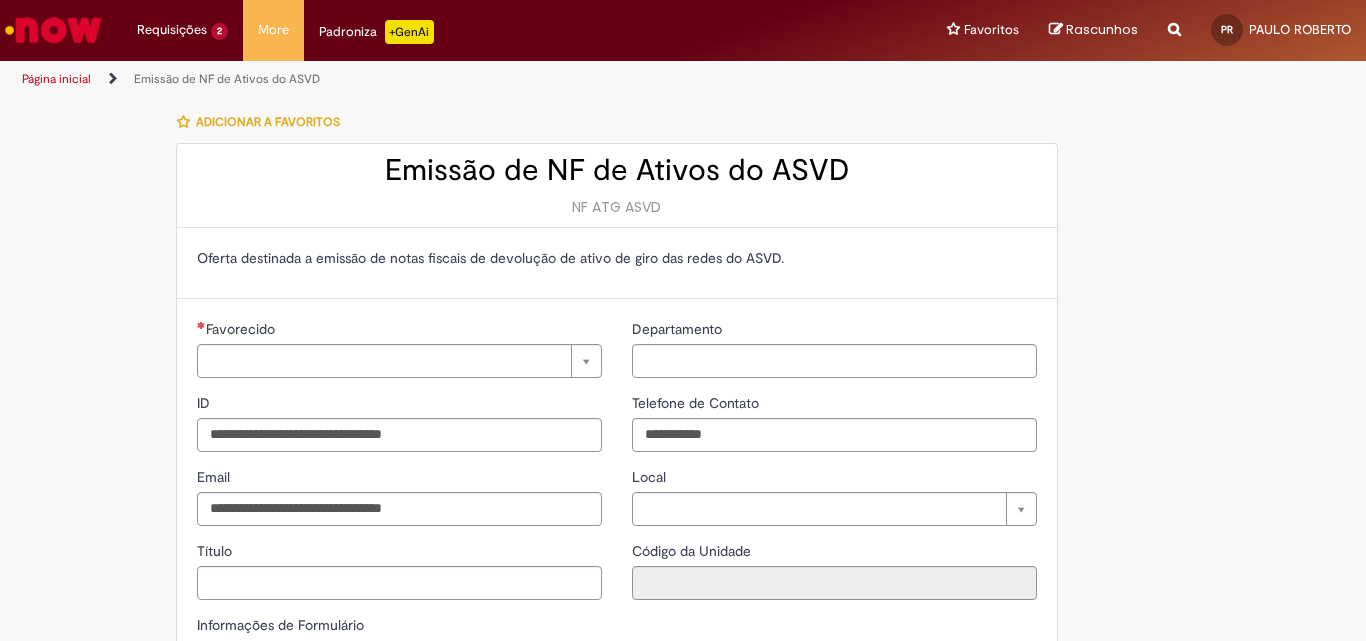 type on "**********" 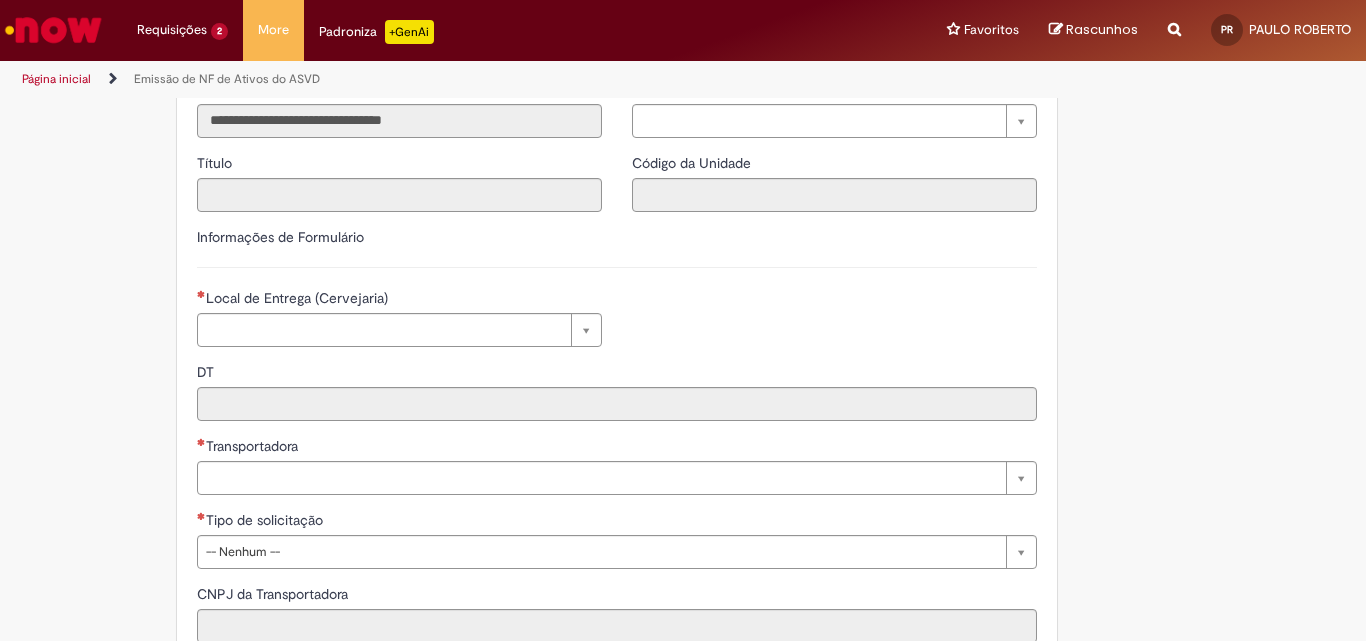 scroll, scrollTop: 400, scrollLeft: 0, axis: vertical 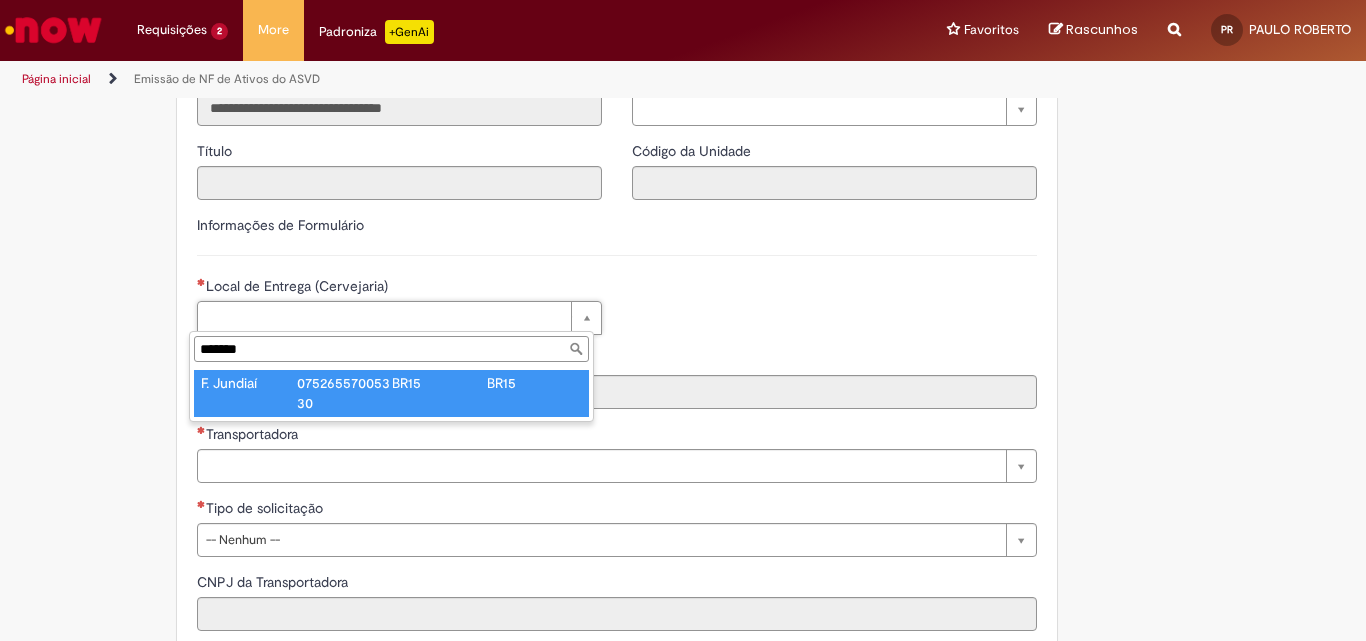 type on "*******" 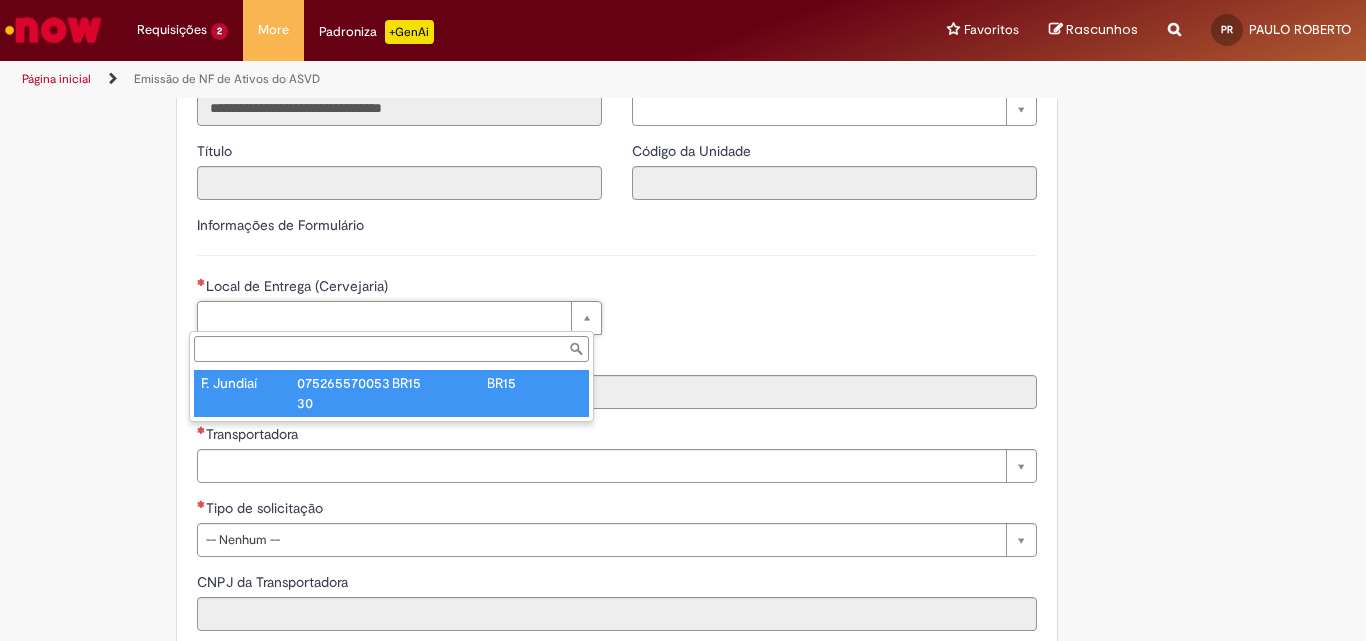 type on "****" 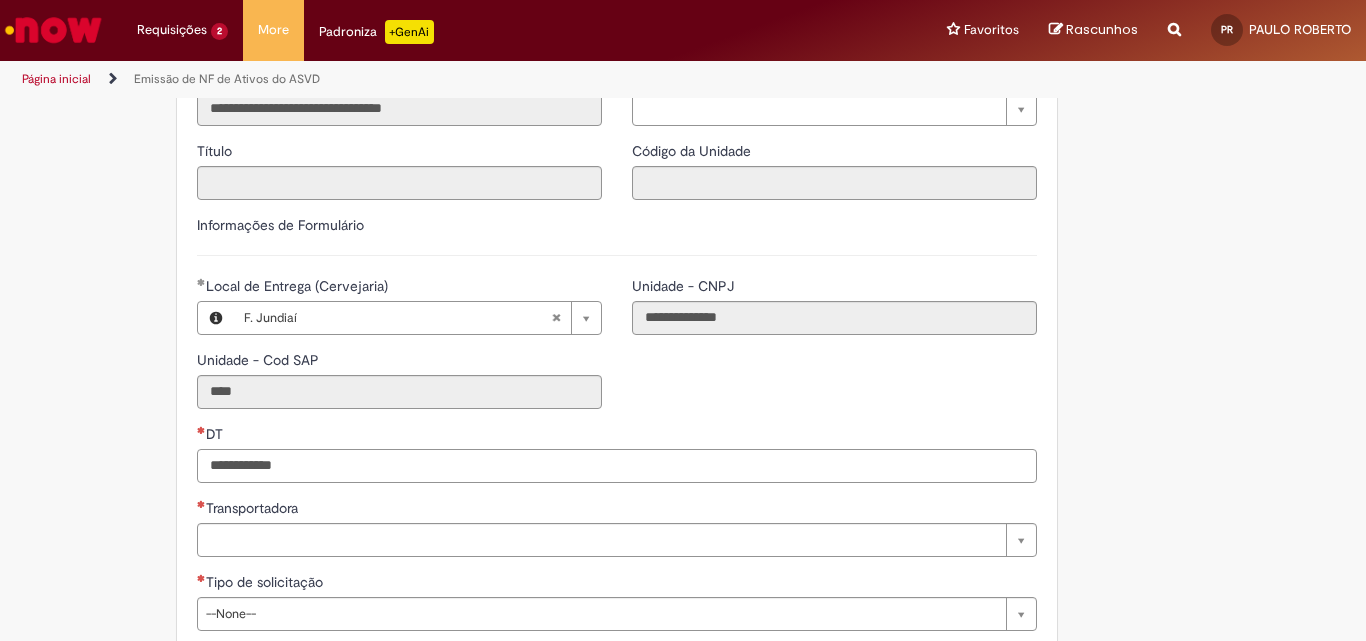click on "DT" at bounding box center [617, 466] 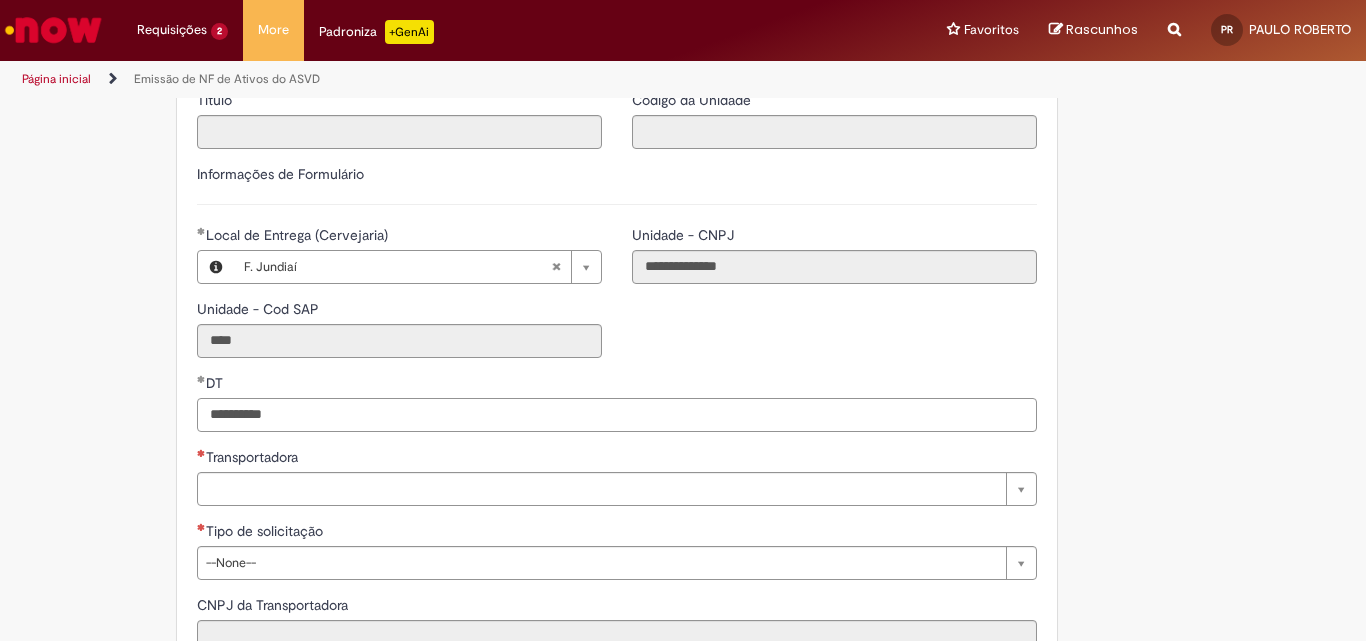 scroll, scrollTop: 500, scrollLeft: 0, axis: vertical 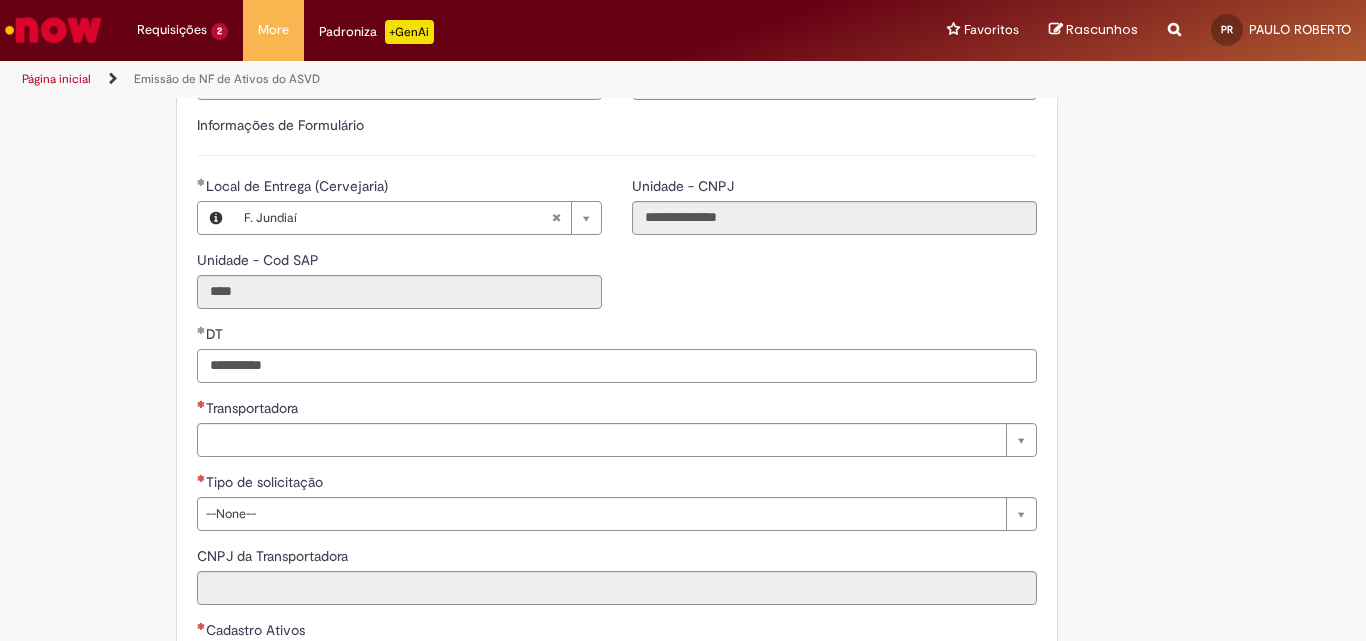 type on "**********" 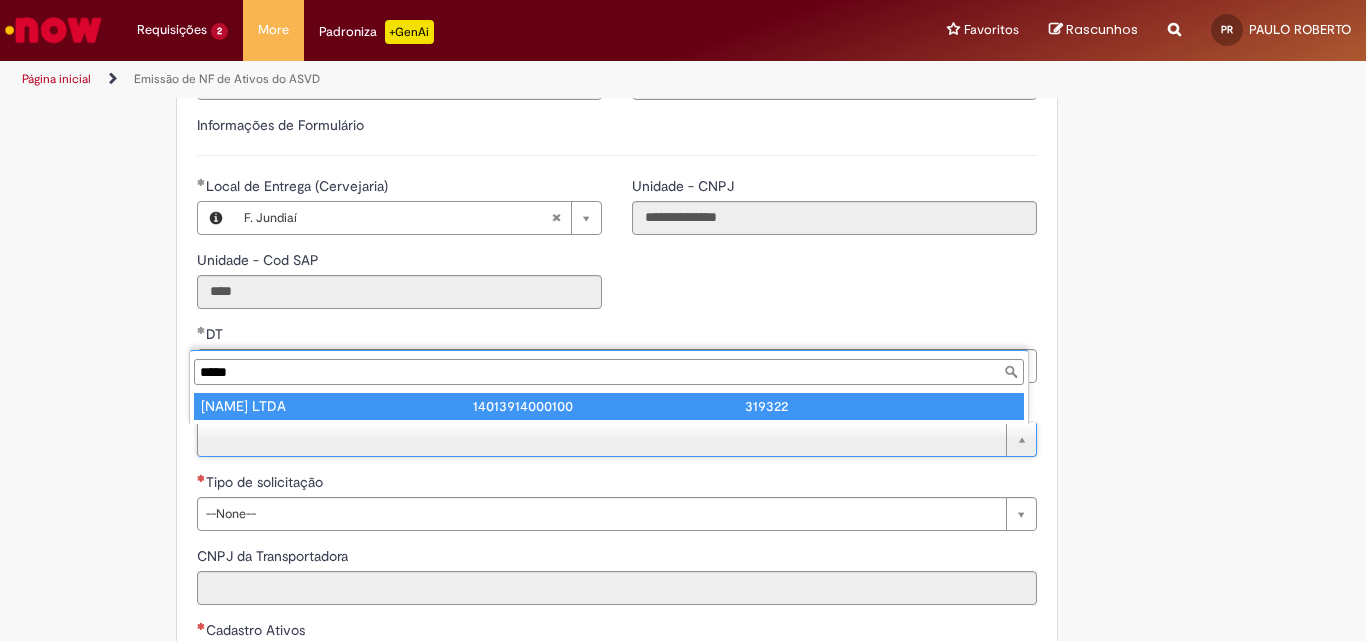 scroll, scrollTop: 0, scrollLeft: 0, axis: both 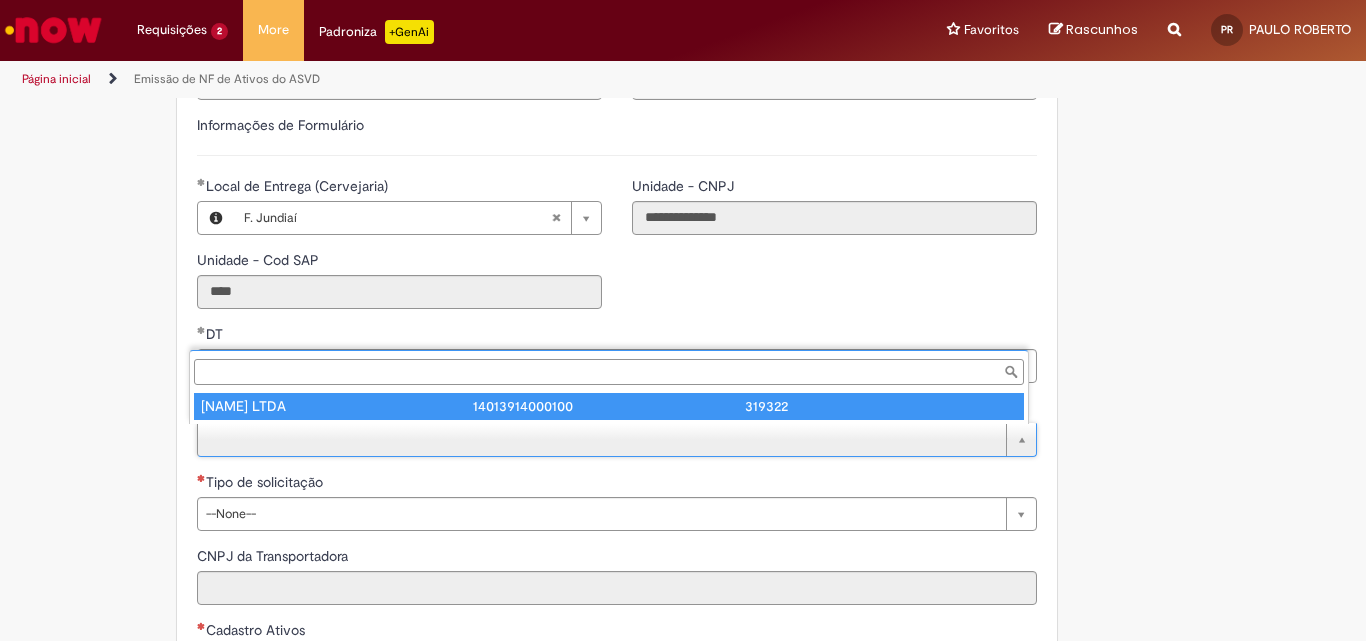 type on "**********" 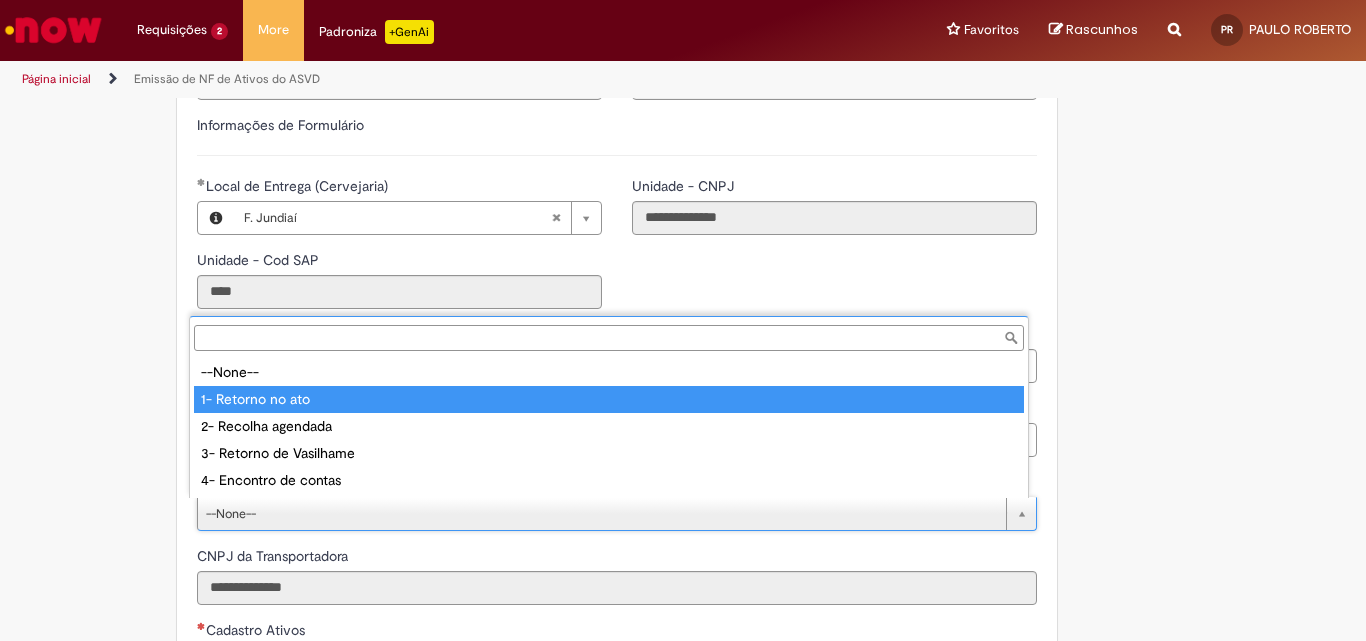 type on "**********" 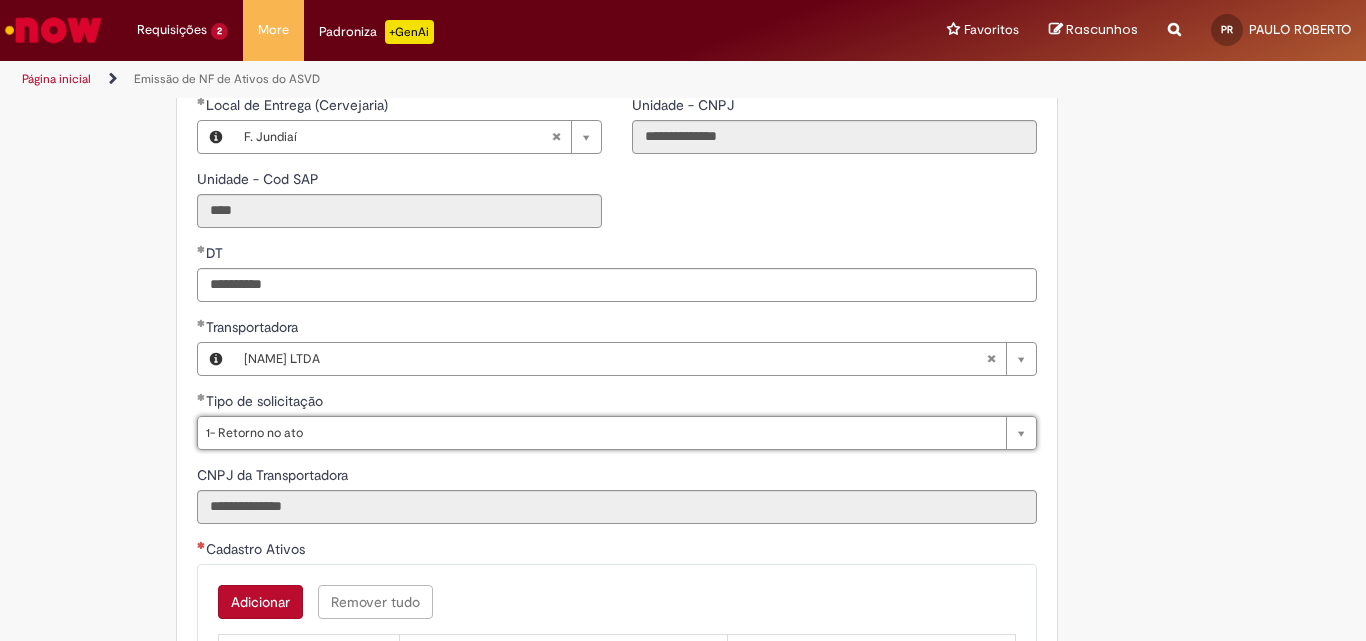 scroll, scrollTop: 700, scrollLeft: 0, axis: vertical 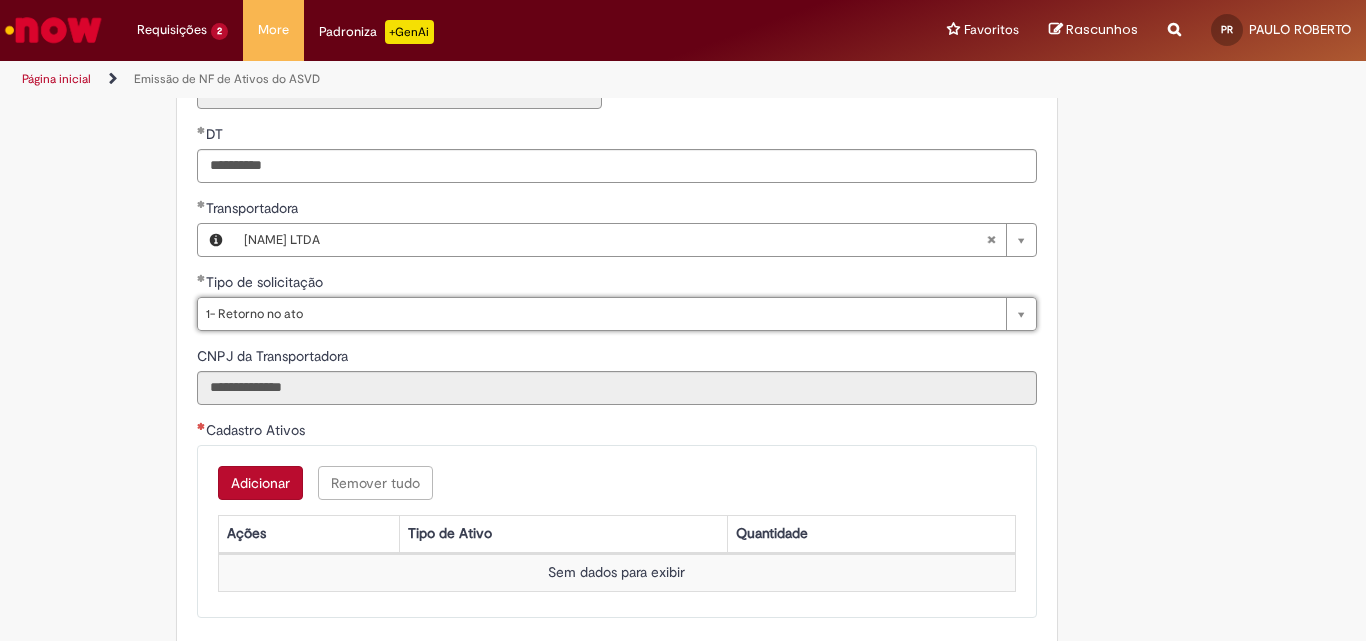 click on "Cadastro Ativos" at bounding box center [257, 430] 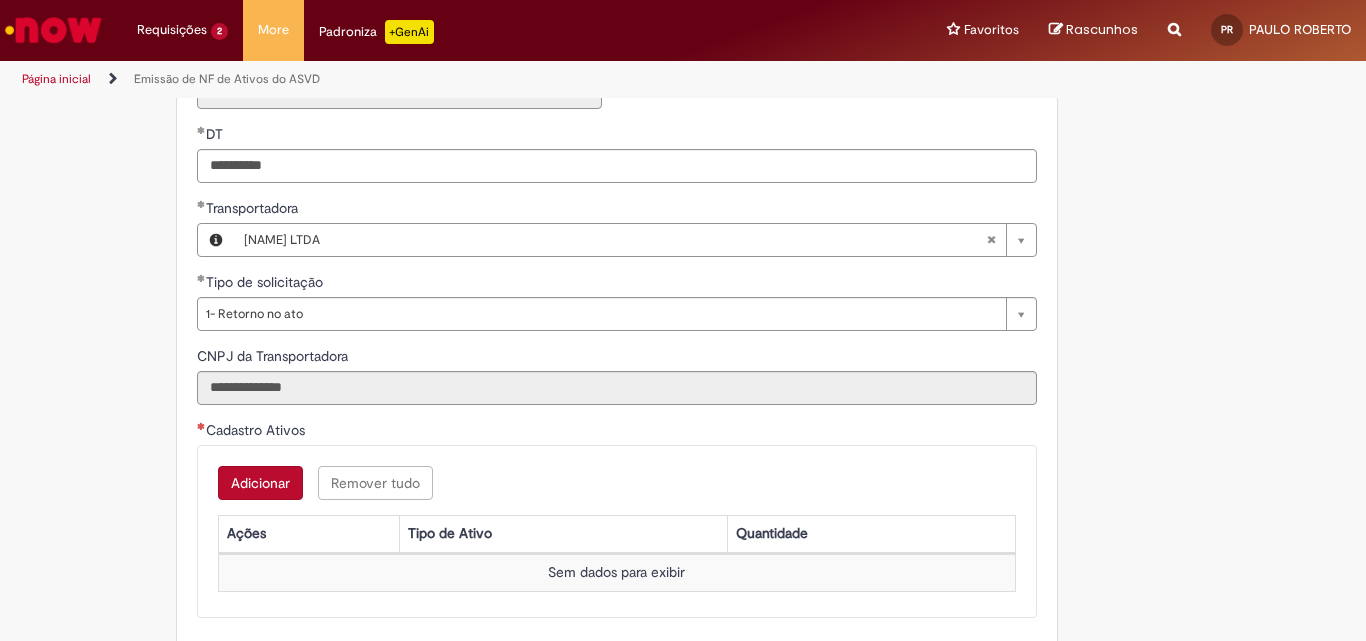 click on "Adicionar" at bounding box center (260, 483) 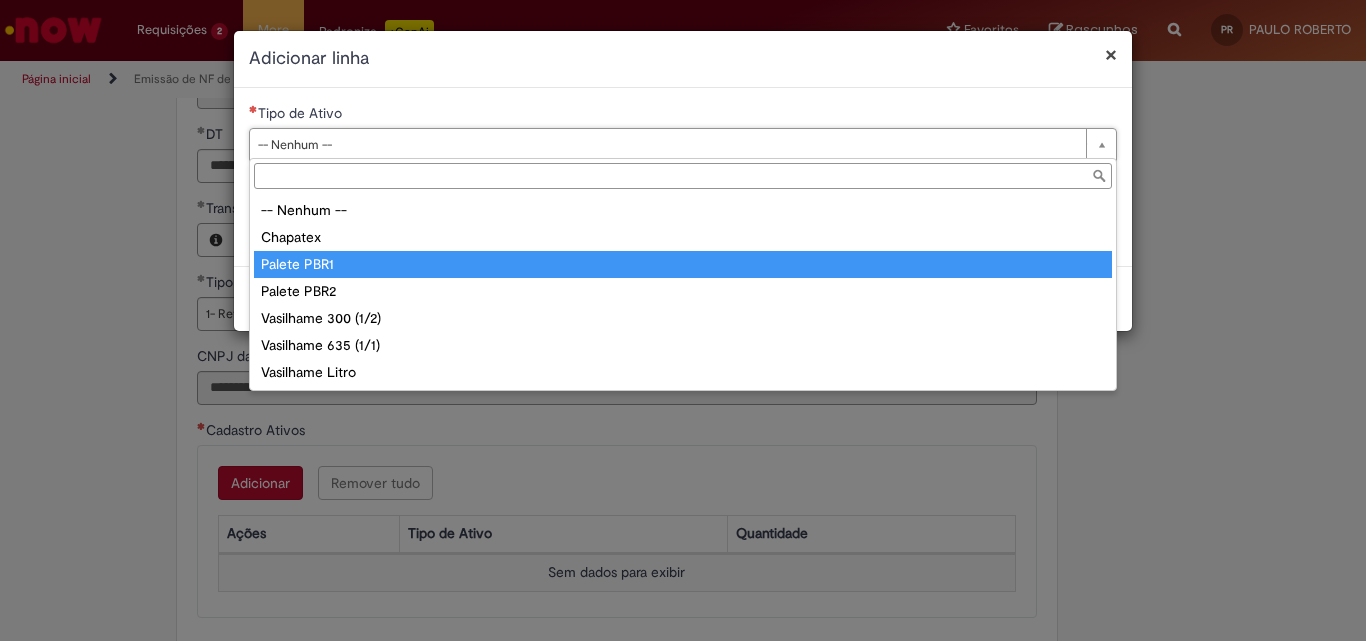 type on "**********" 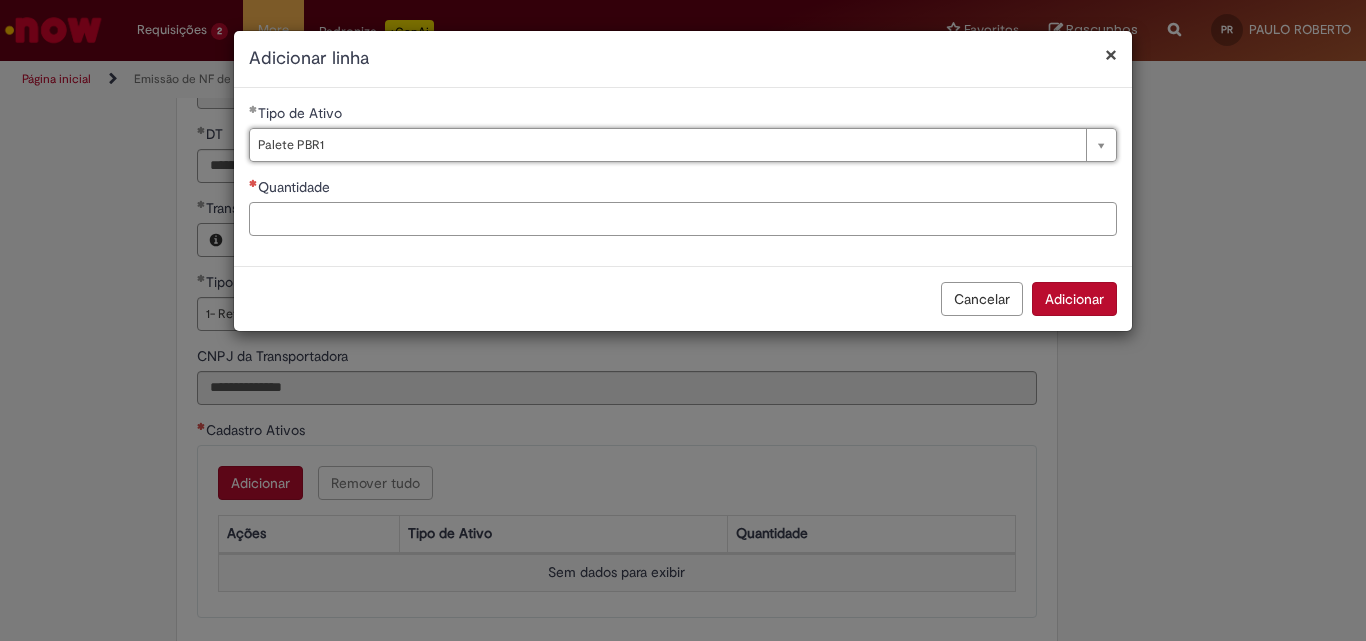 click on "Quantidade" at bounding box center [683, 219] 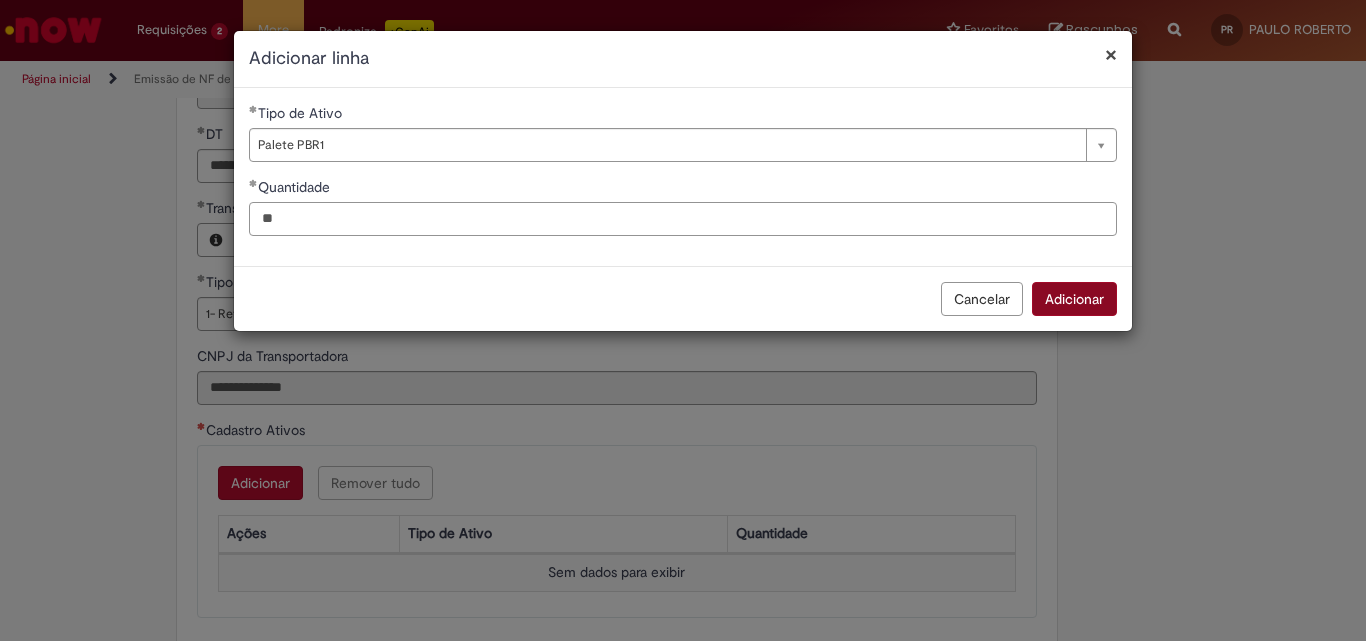 type on "**" 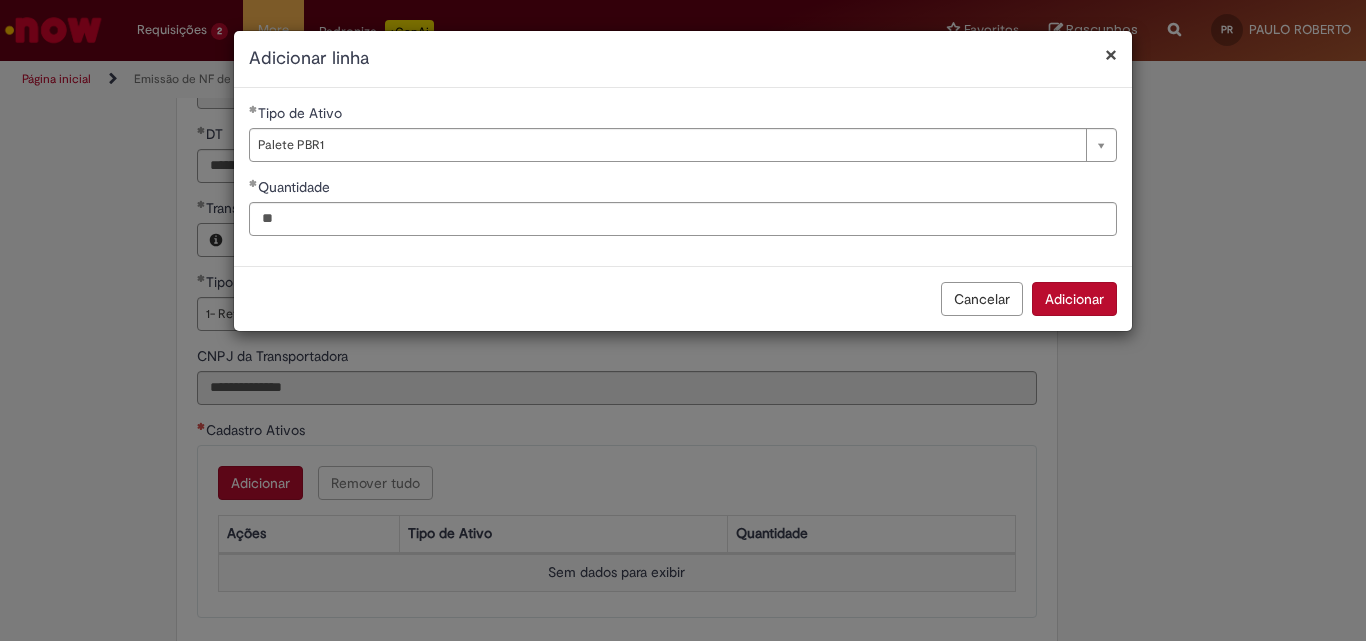 click on "Adicionar" at bounding box center [1074, 299] 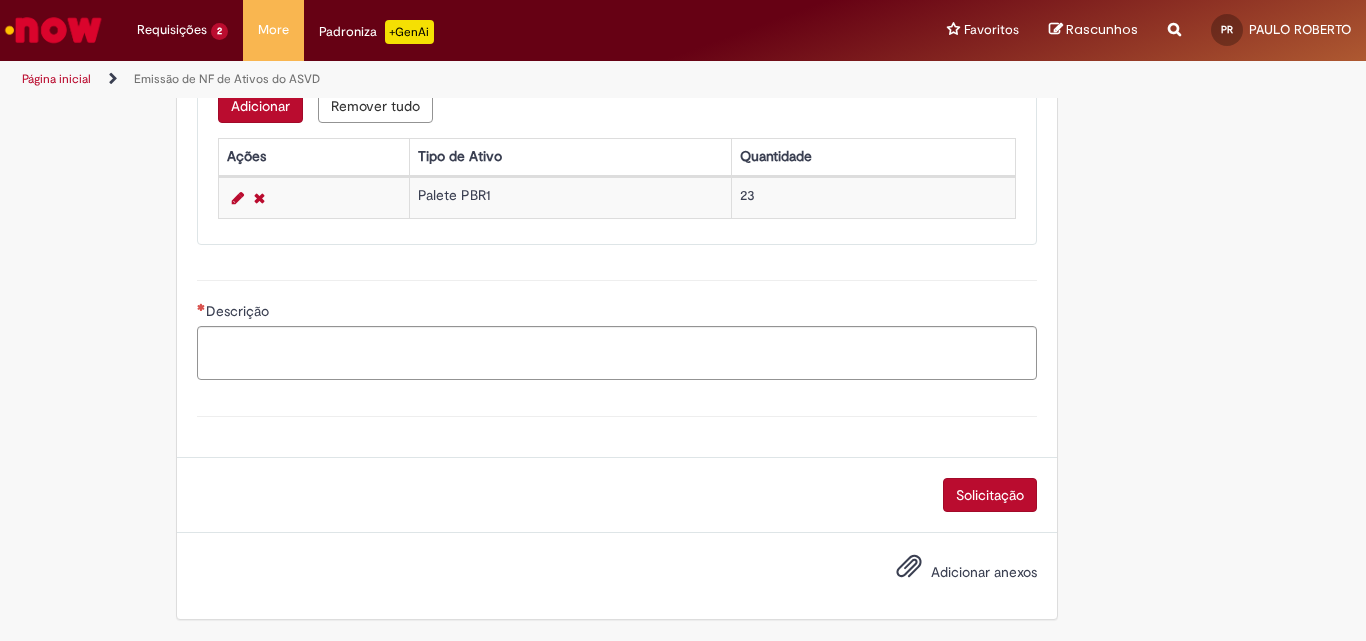 scroll, scrollTop: 1078, scrollLeft: 0, axis: vertical 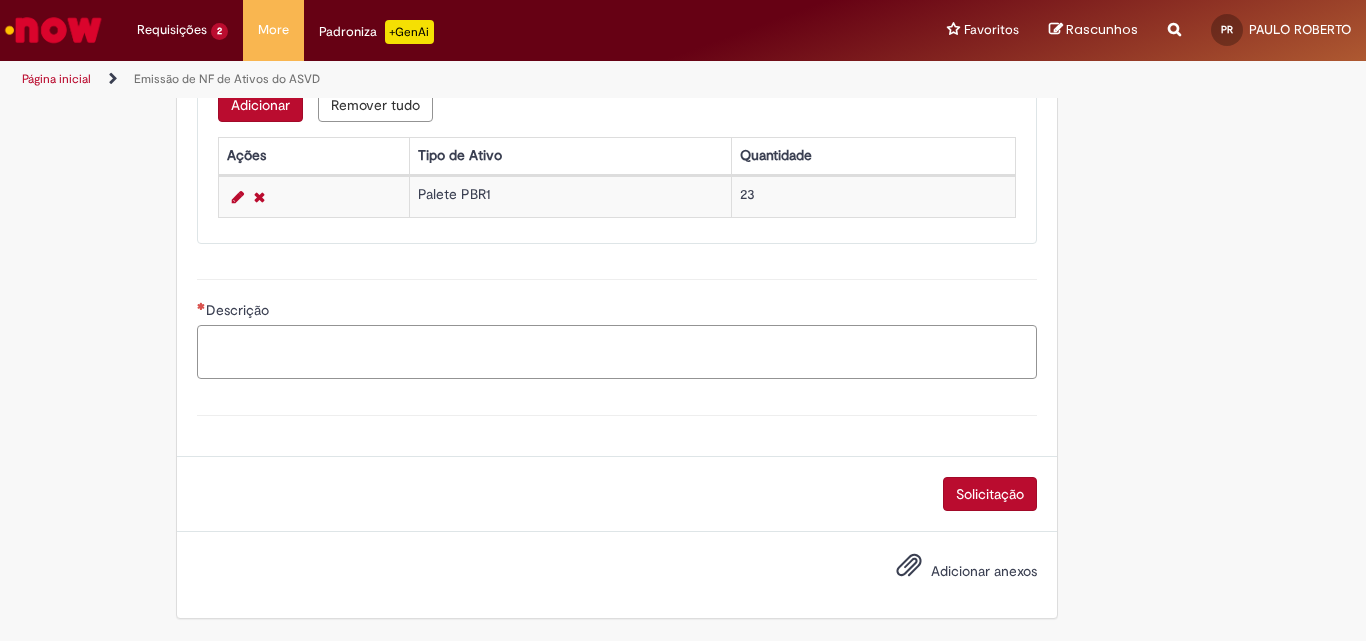 click on "Descrição" at bounding box center (617, 352) 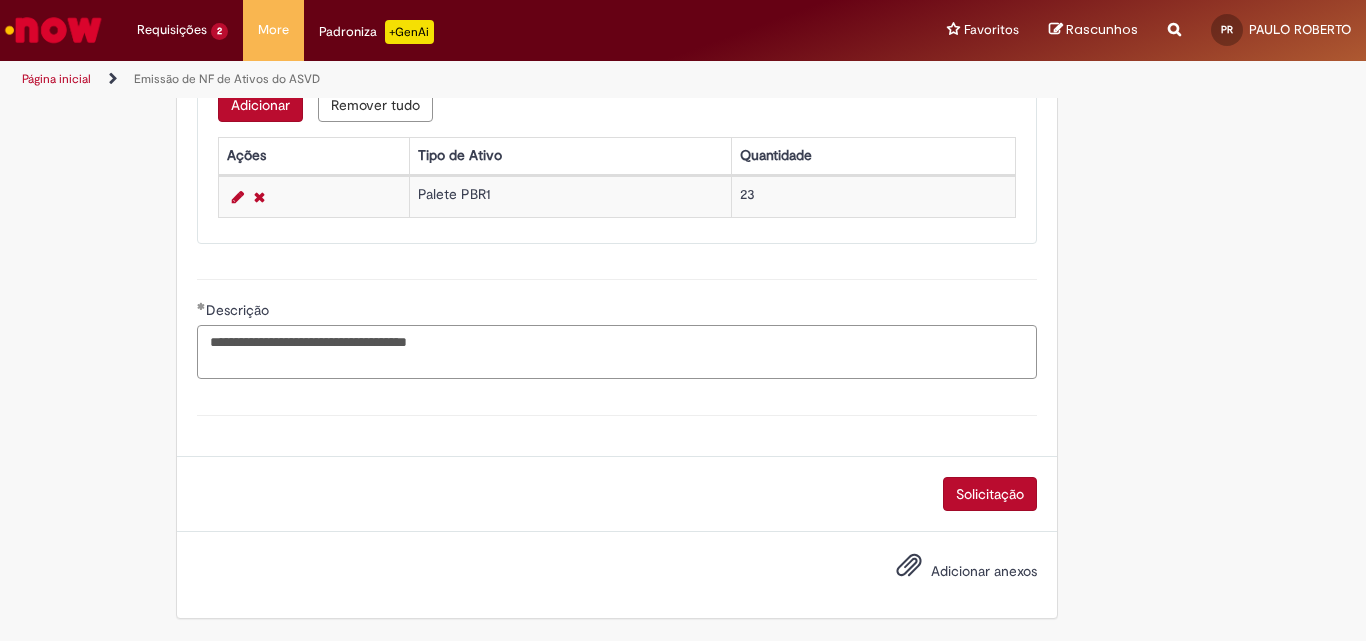 paste on "**********" 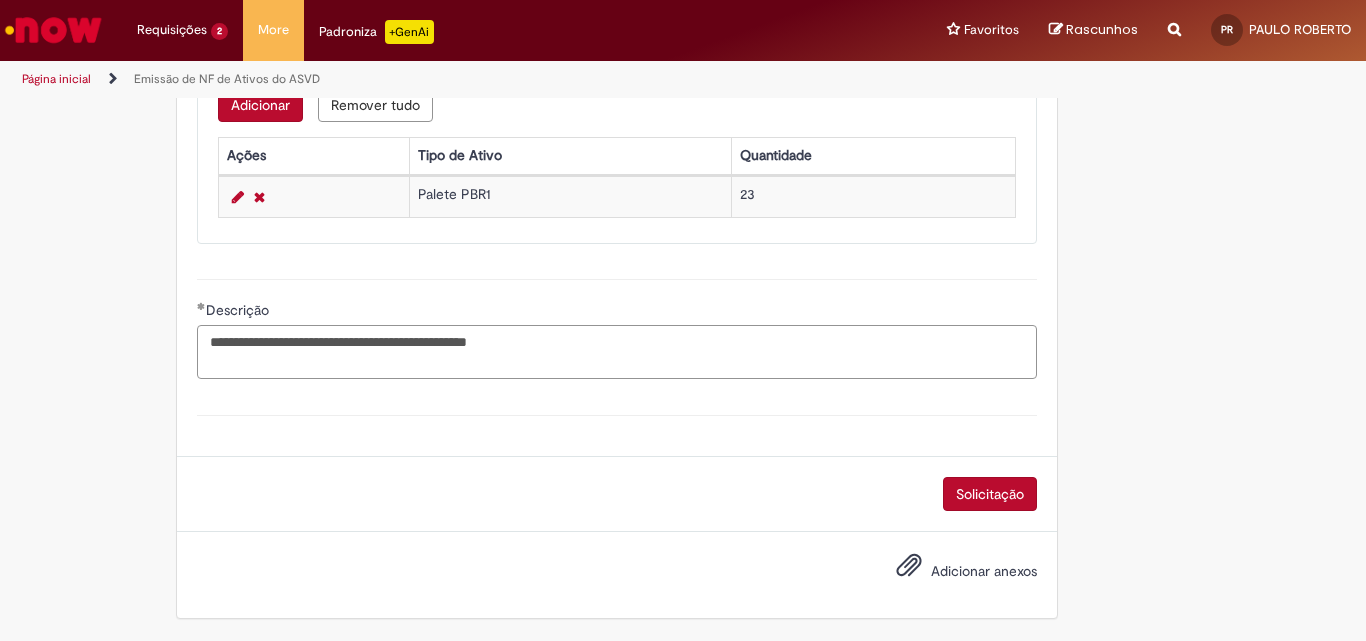 click on "**********" at bounding box center [617, 352] 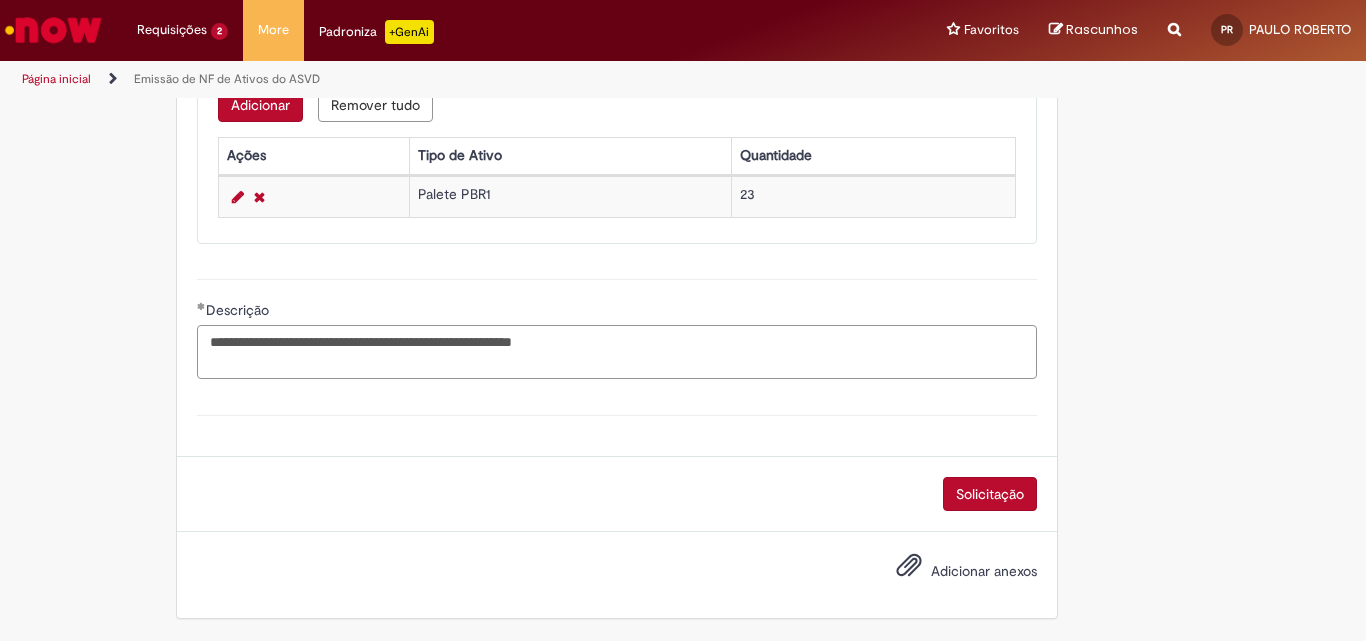type on "**********" 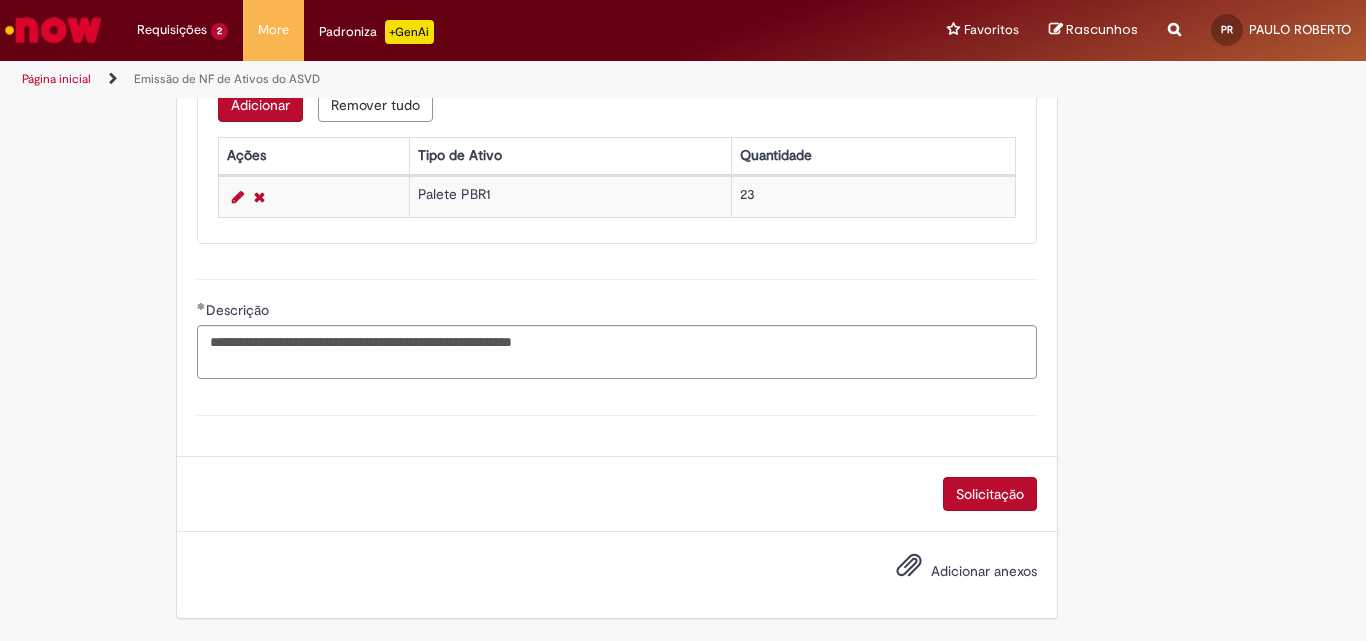 click on "Adicionar anexos" at bounding box center [984, 571] 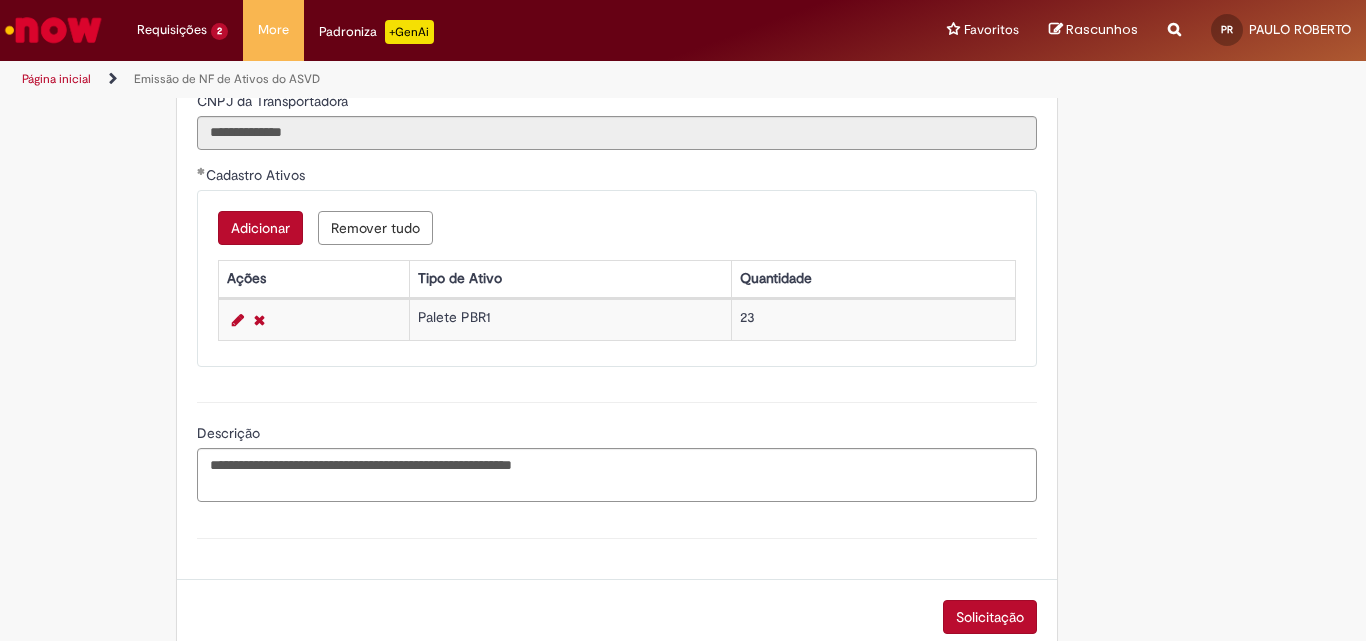 scroll, scrollTop: 1150, scrollLeft: 0, axis: vertical 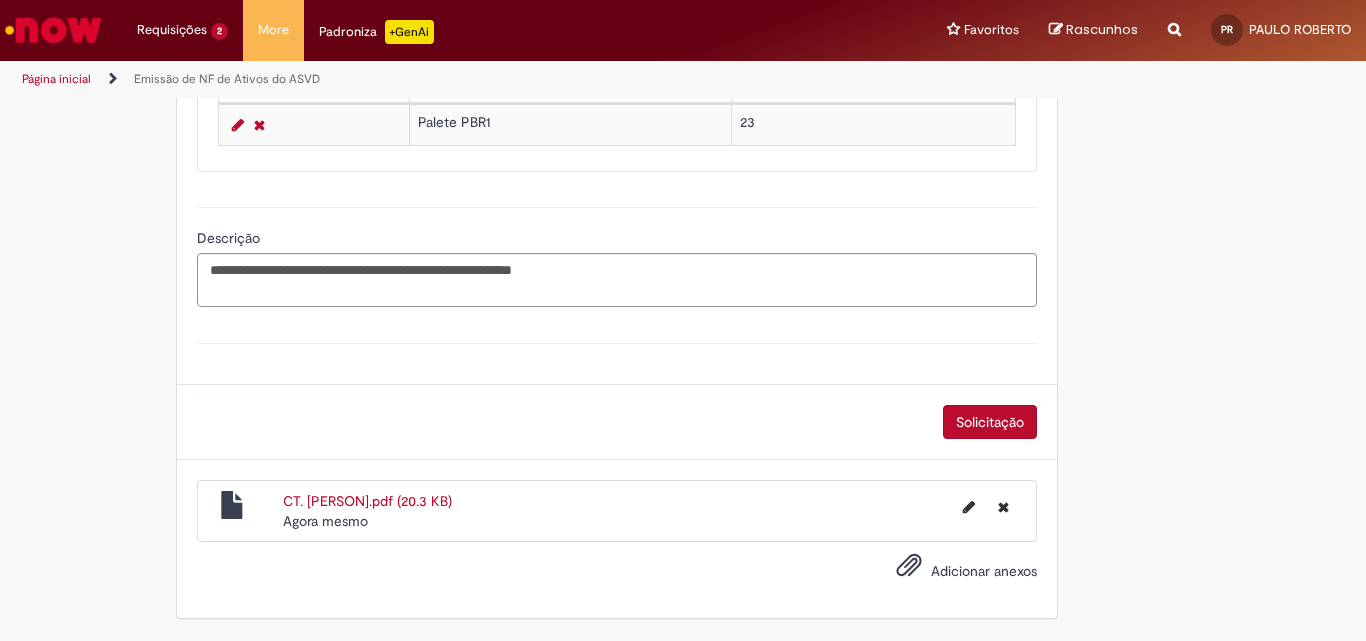 click on "Solicitação" at bounding box center [990, 422] 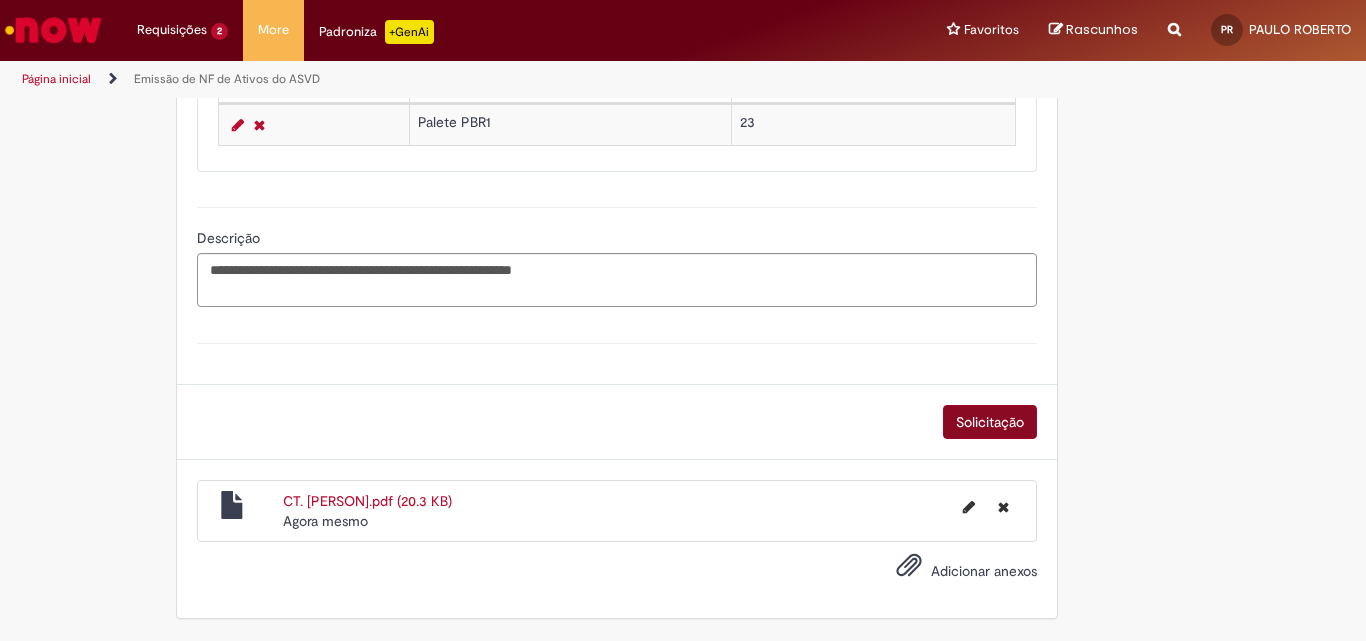 scroll, scrollTop: 1104, scrollLeft: 0, axis: vertical 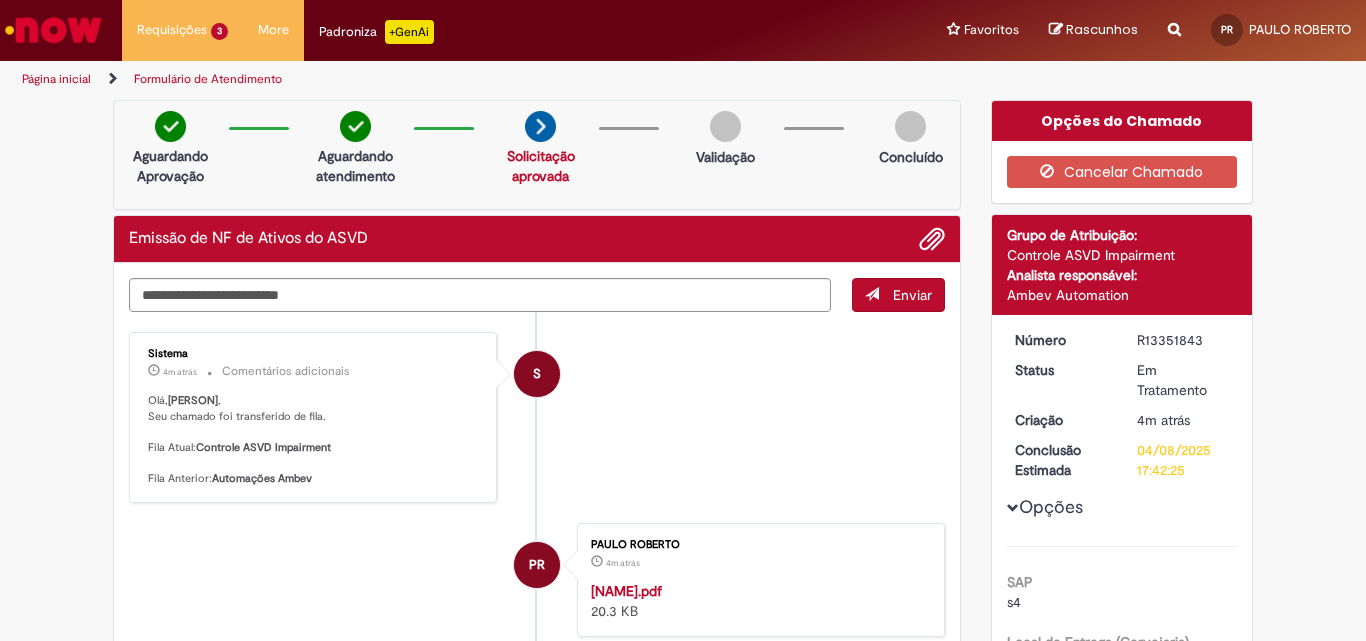 click at bounding box center (53, 30) 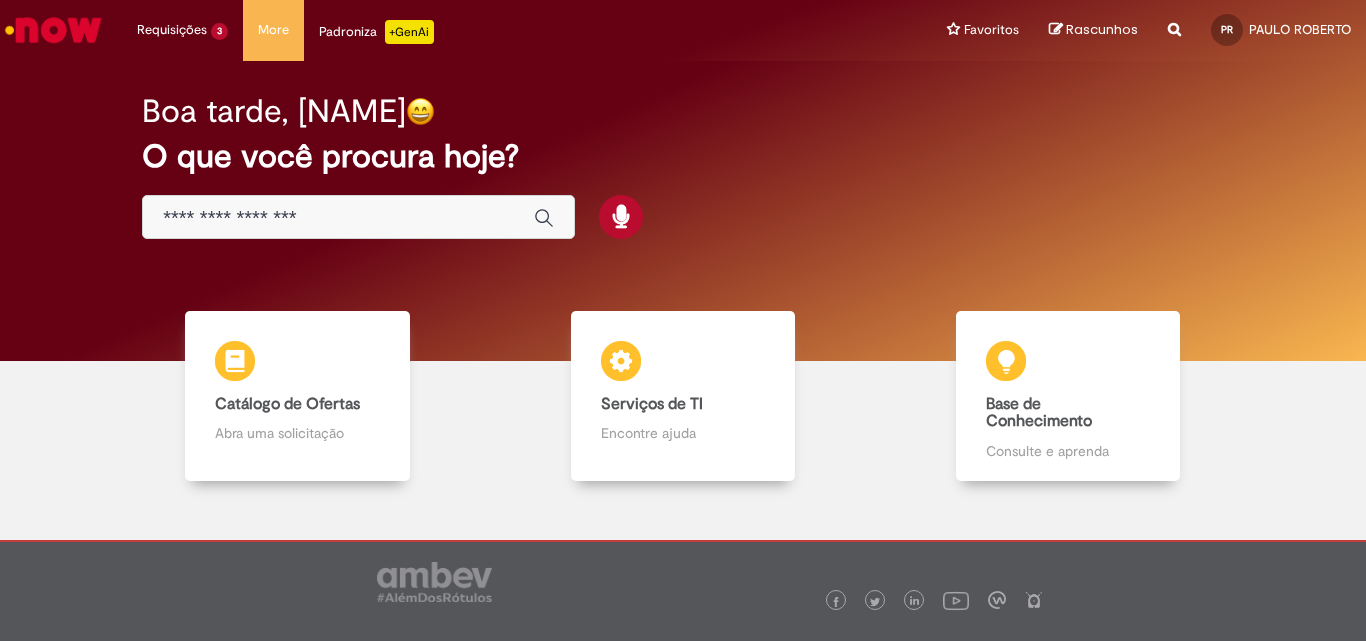 scroll, scrollTop: 0, scrollLeft: 0, axis: both 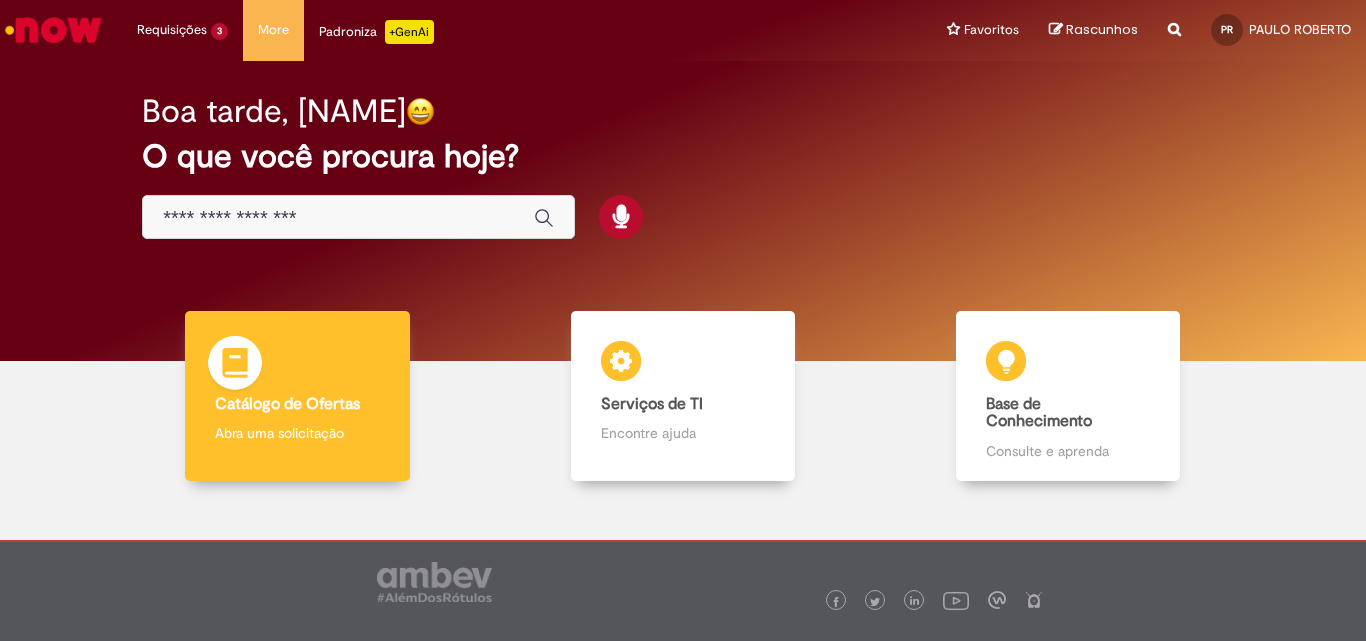 click on "Catálogo de Ofertas" at bounding box center (287, 404) 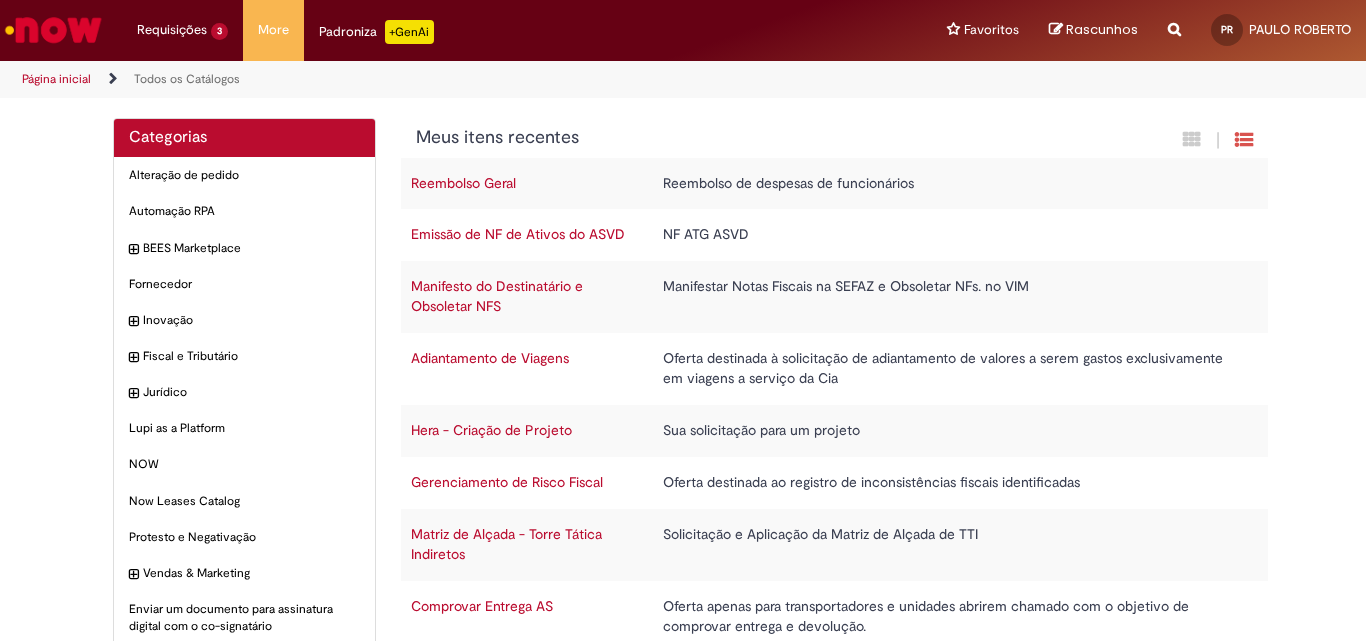 click on "Emissão de NF de Ativos do ASVD" at bounding box center [518, 234] 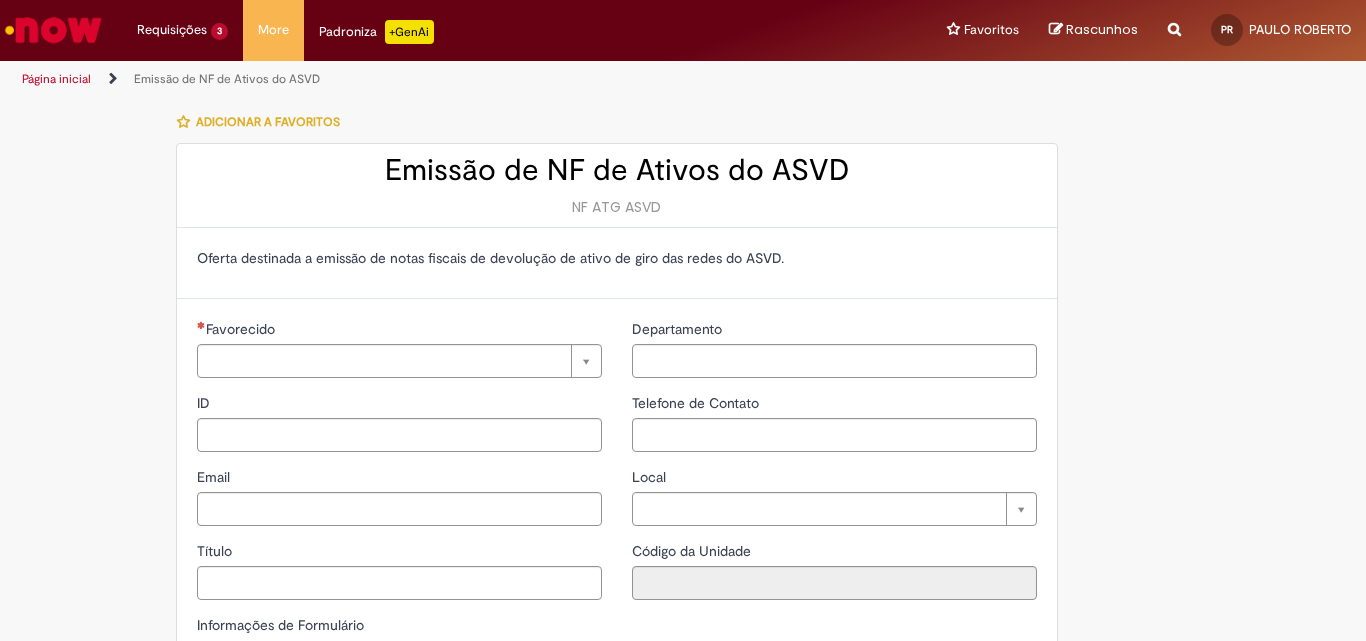 type on "**********" 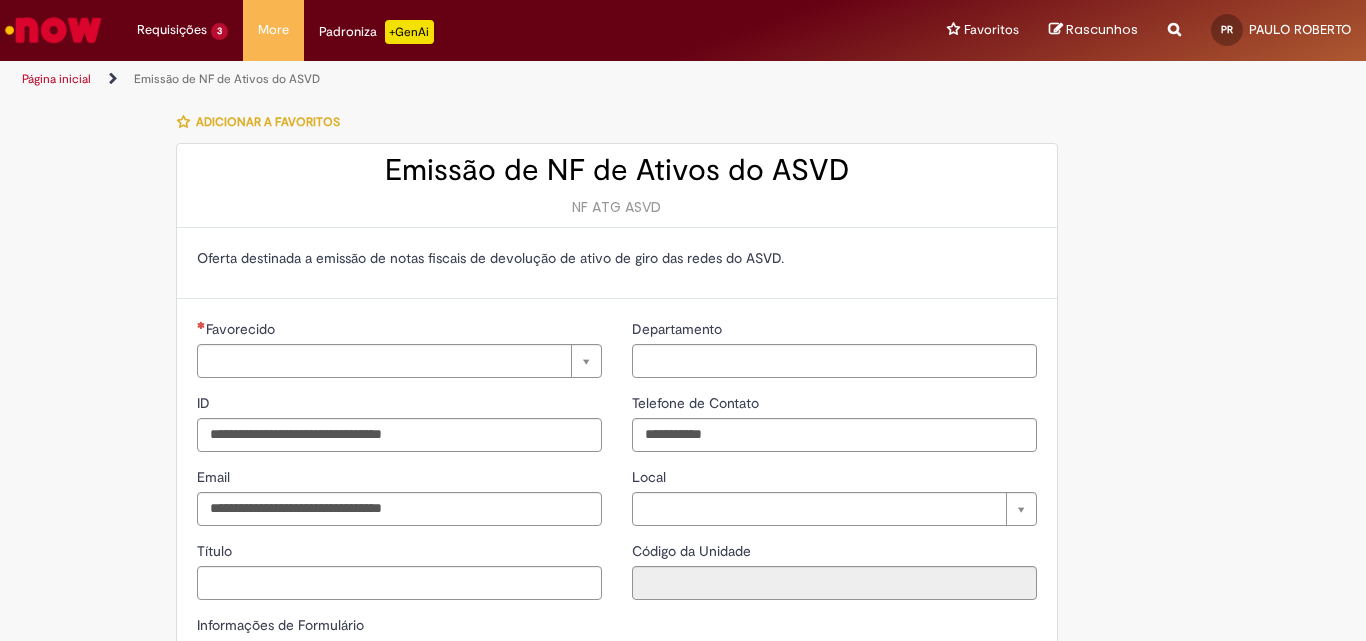 type on "**********" 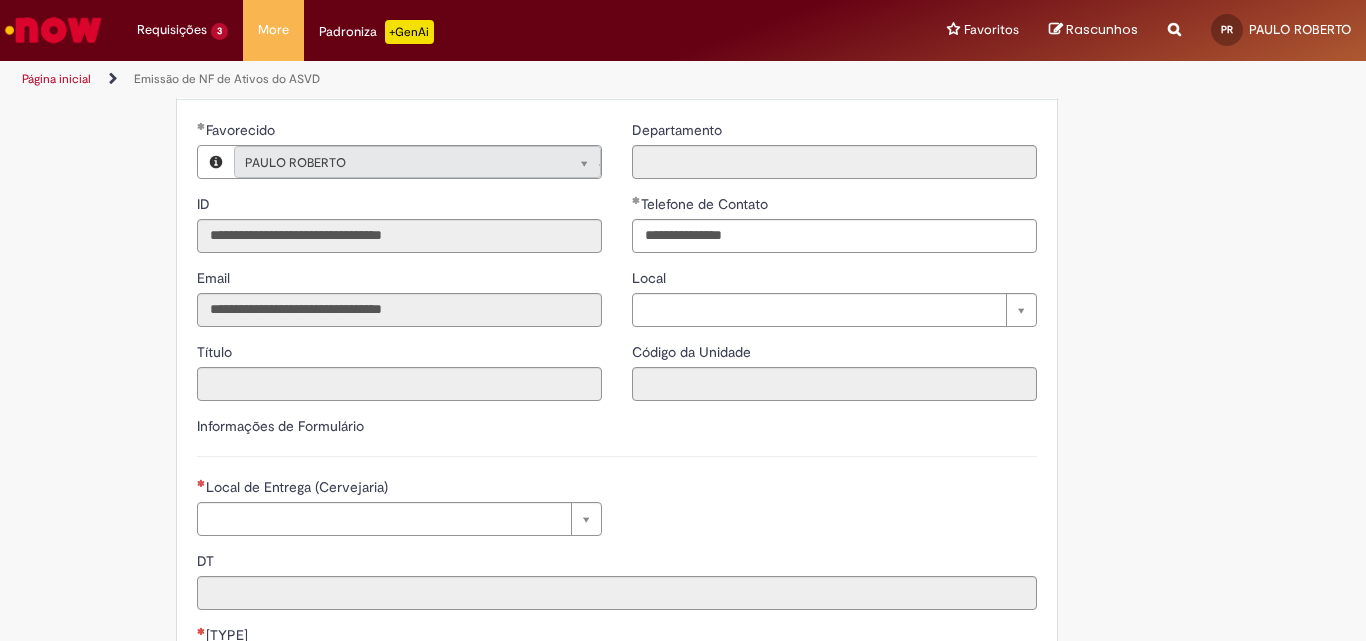 scroll, scrollTop: 200, scrollLeft: 0, axis: vertical 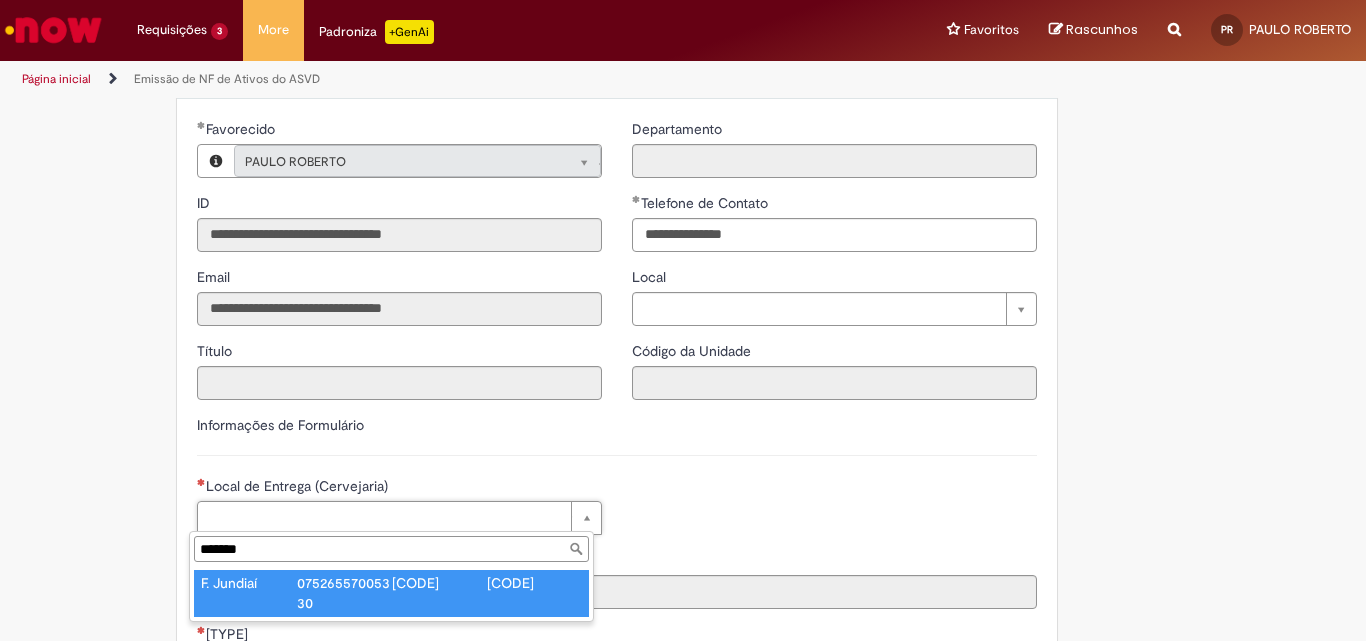 type on "*******" 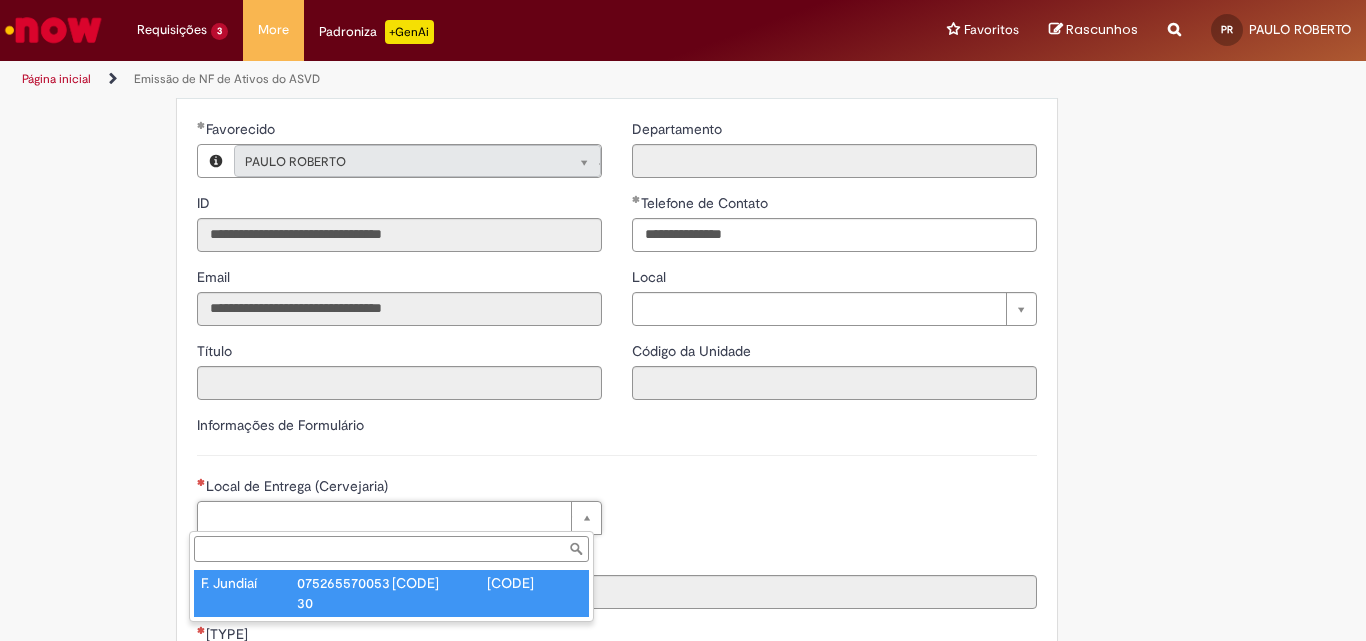 type on "****" 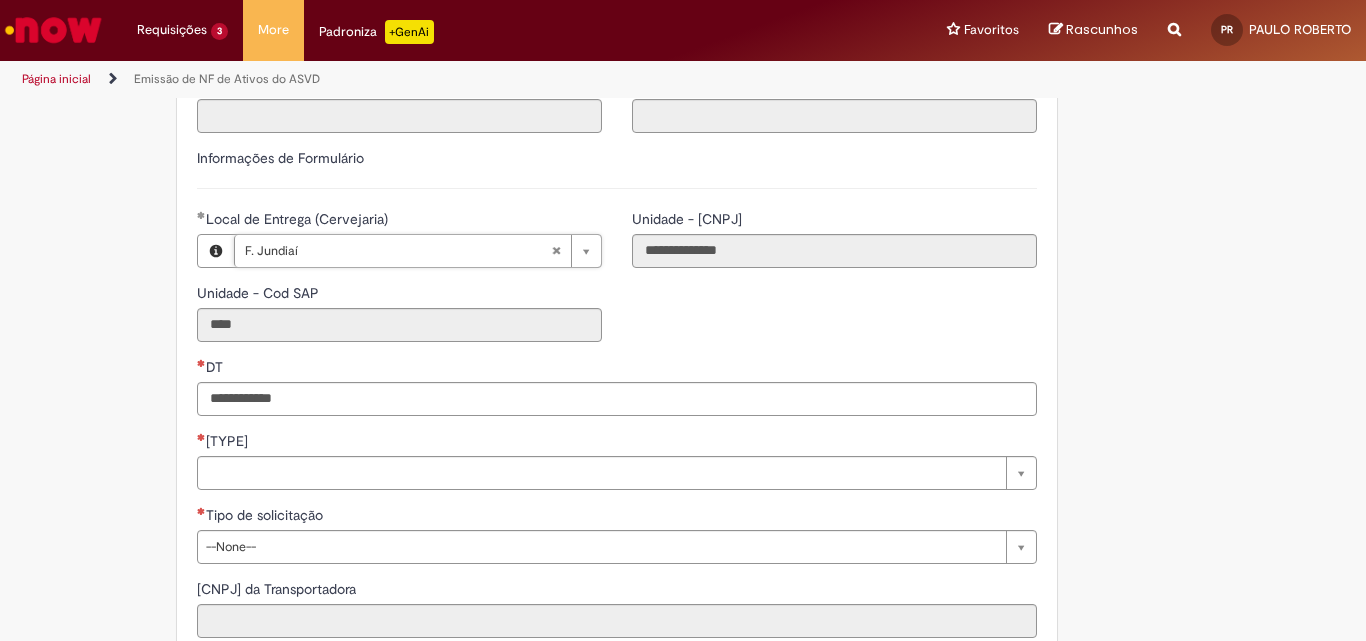 scroll, scrollTop: 500, scrollLeft: 0, axis: vertical 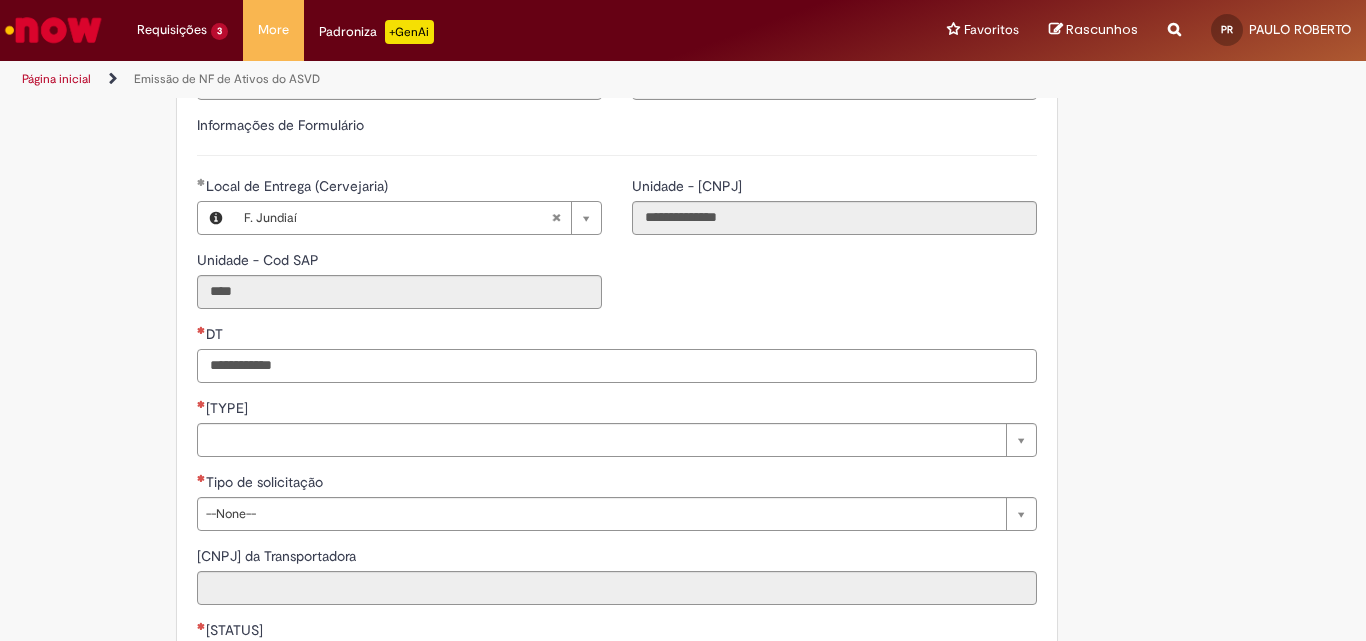 click on "DT" at bounding box center (617, 366) 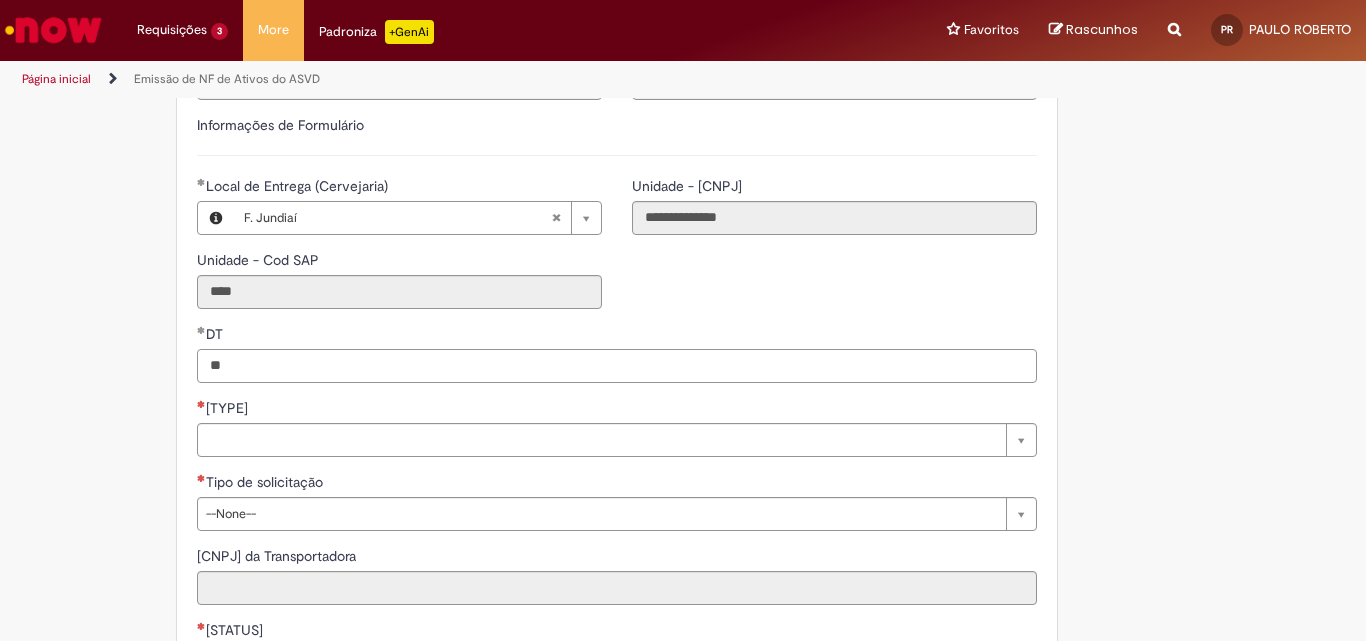type on "*" 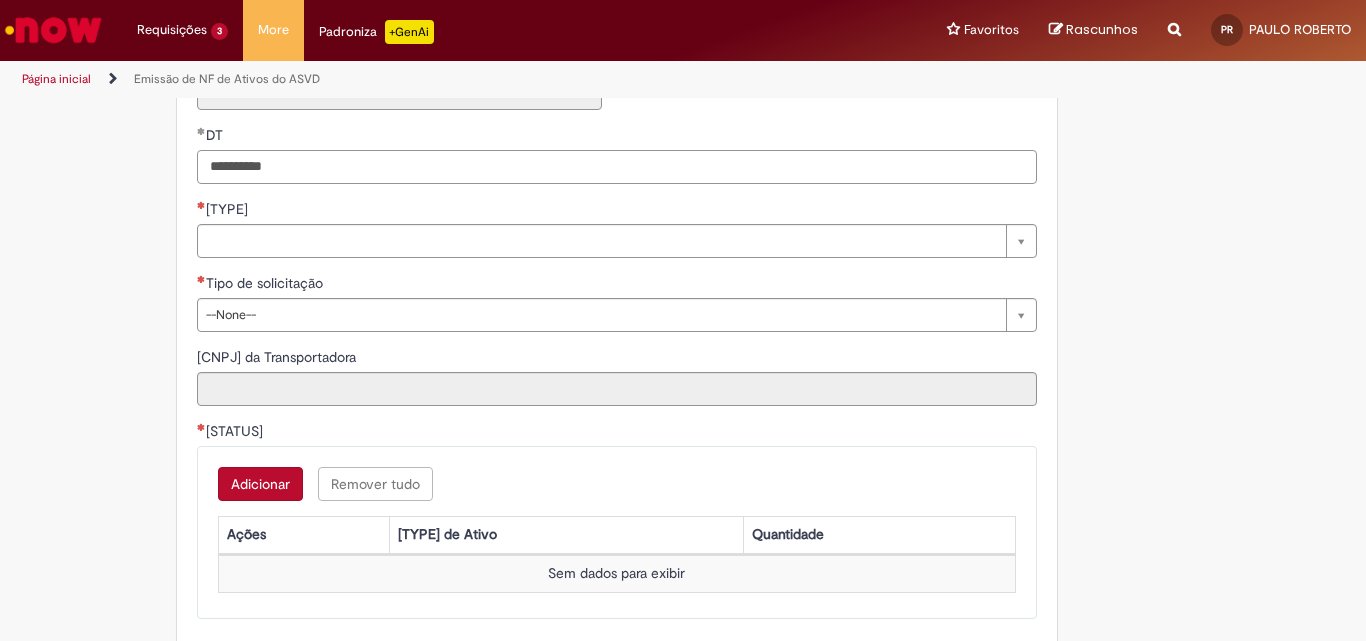 scroll, scrollTop: 700, scrollLeft: 0, axis: vertical 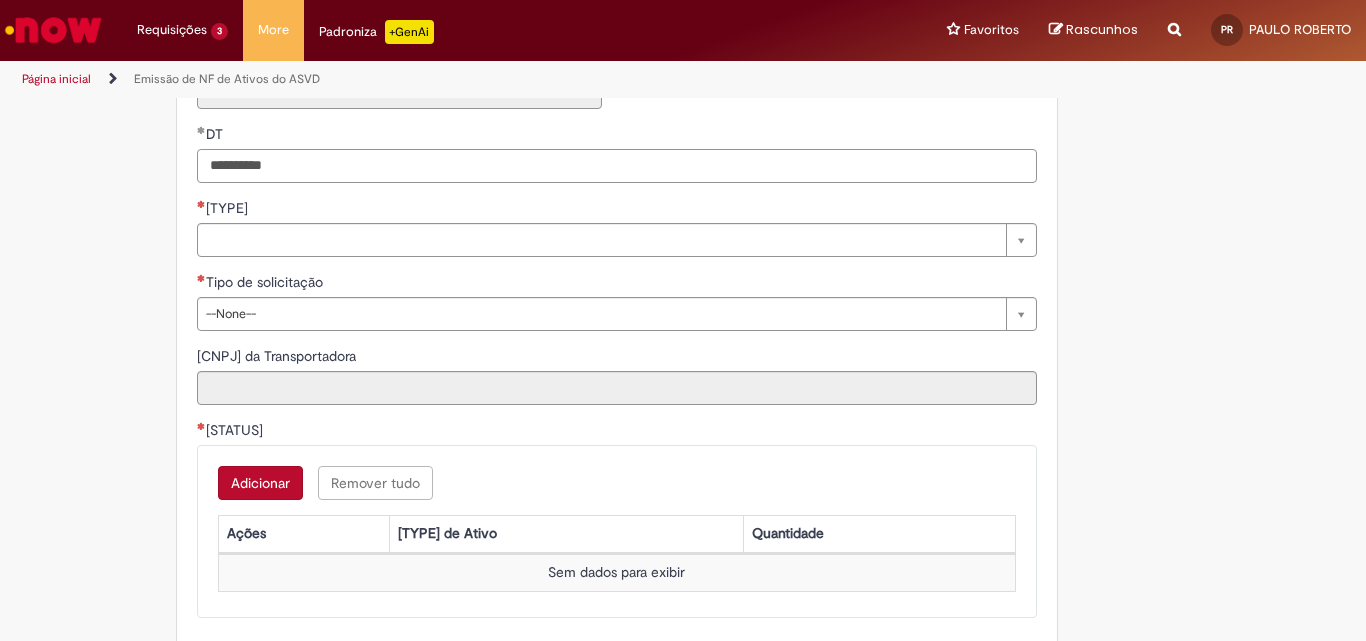 type on "**********" 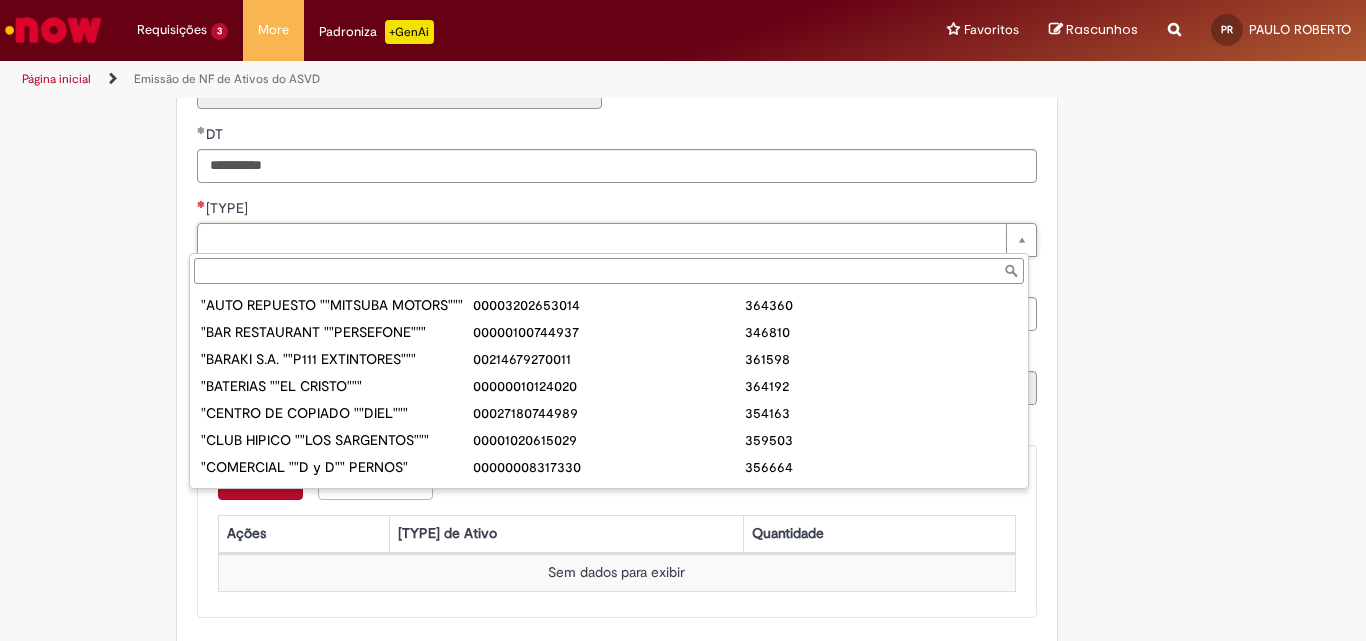 click on "Transportadora" at bounding box center (609, 271) 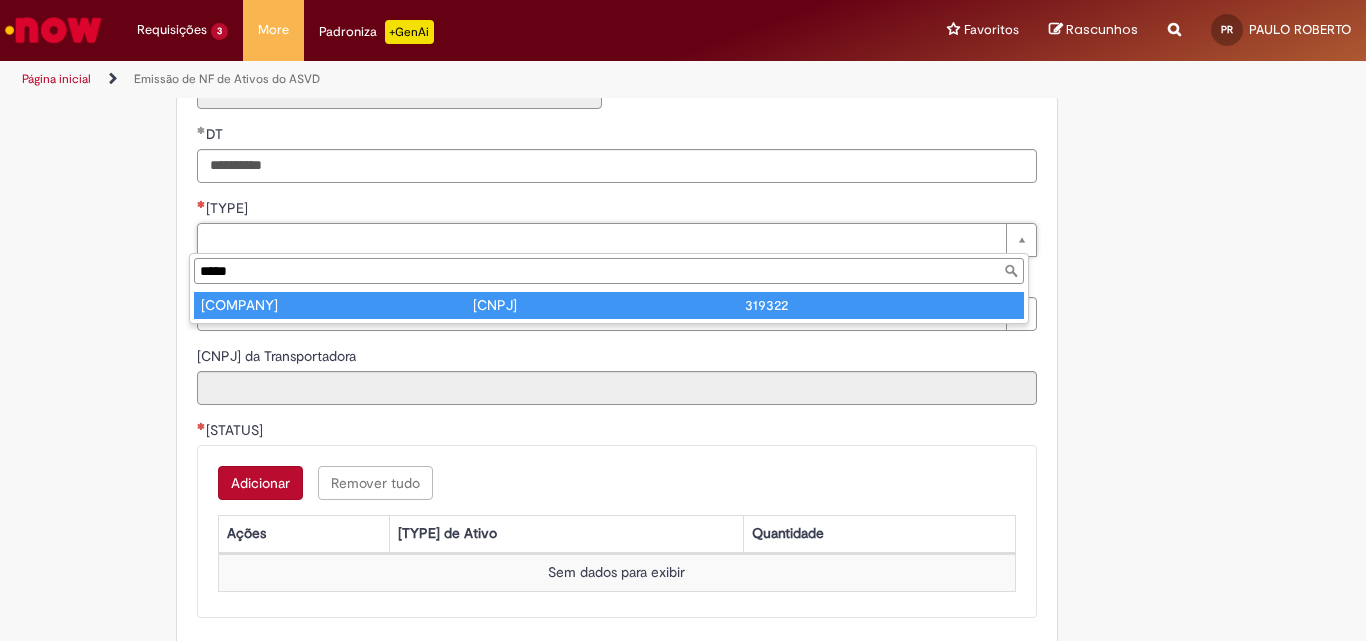 type on "*****" 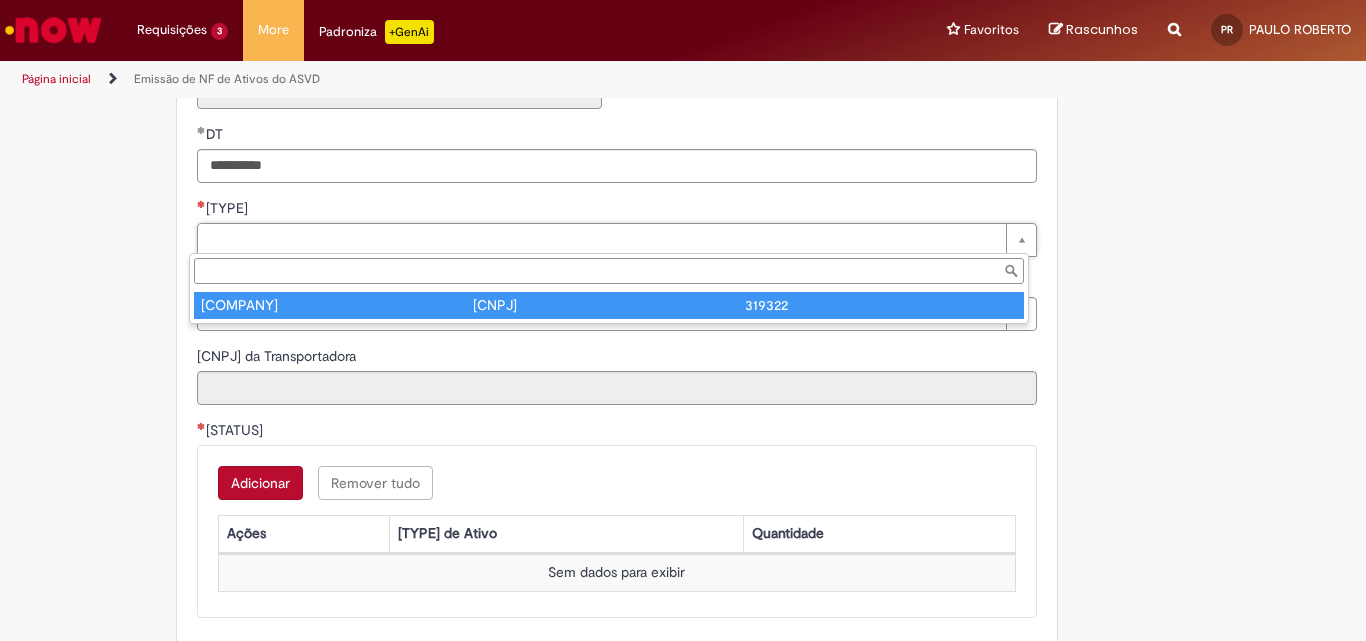 type on "**********" 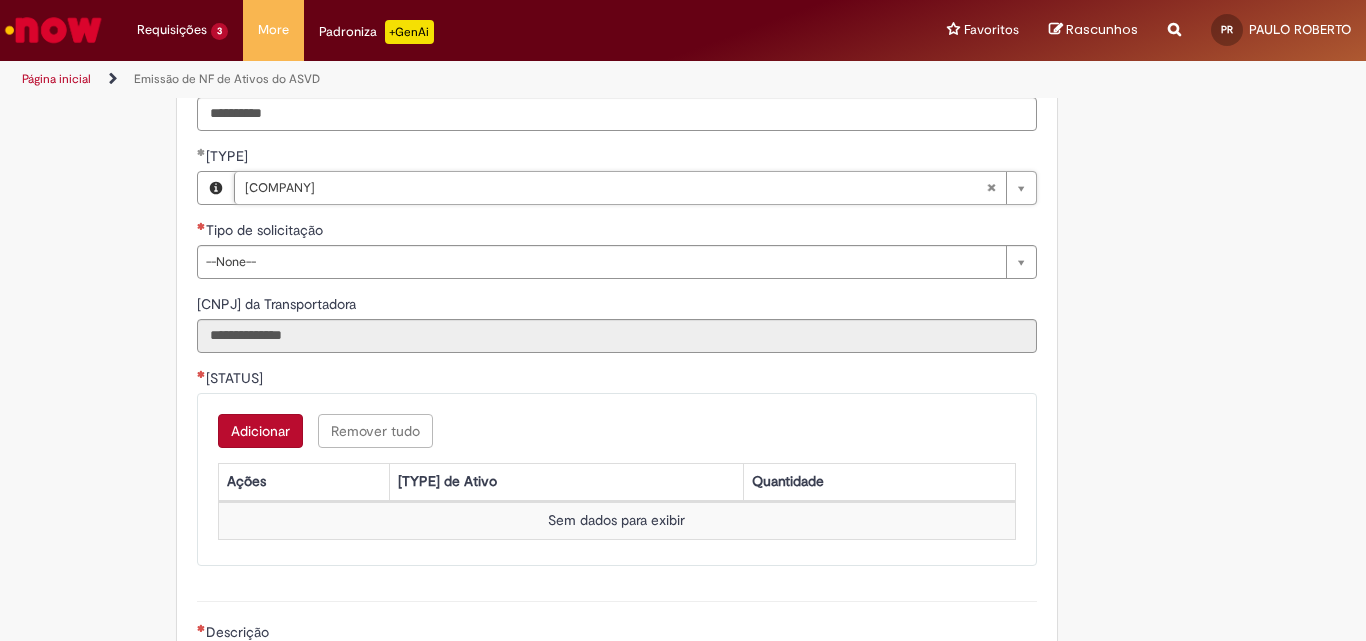 scroll, scrollTop: 800, scrollLeft: 0, axis: vertical 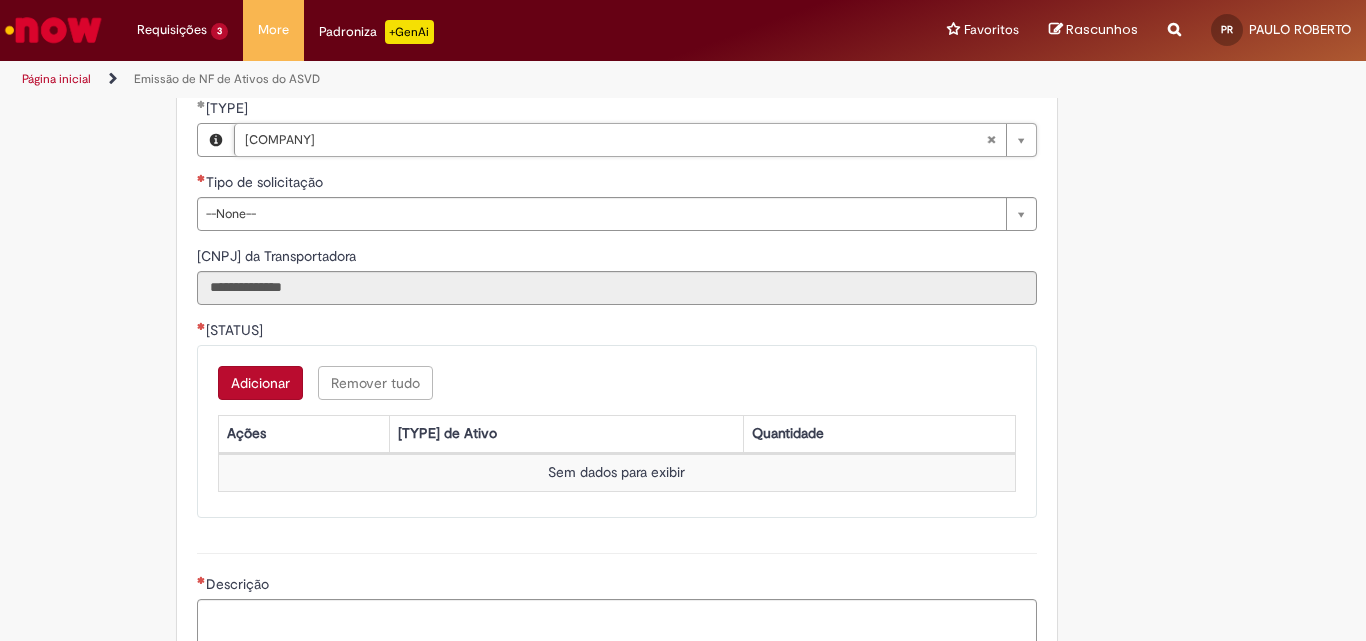 click on "Adicionar" at bounding box center [260, 383] 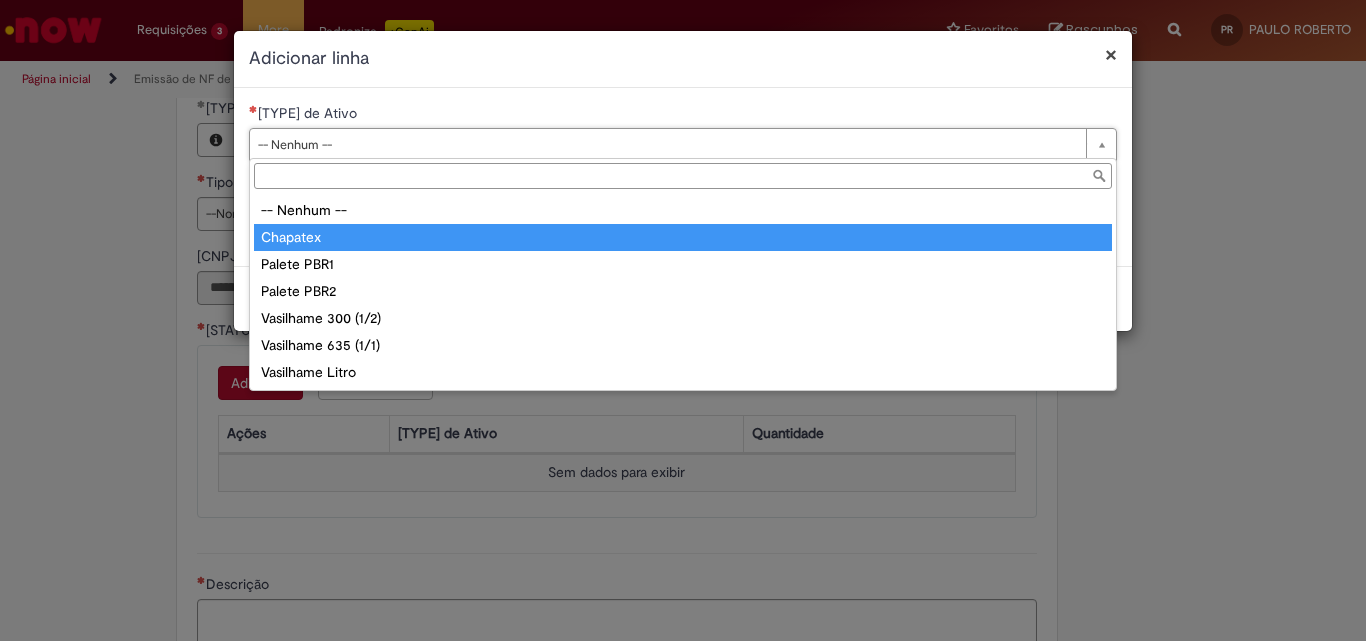 type on "********" 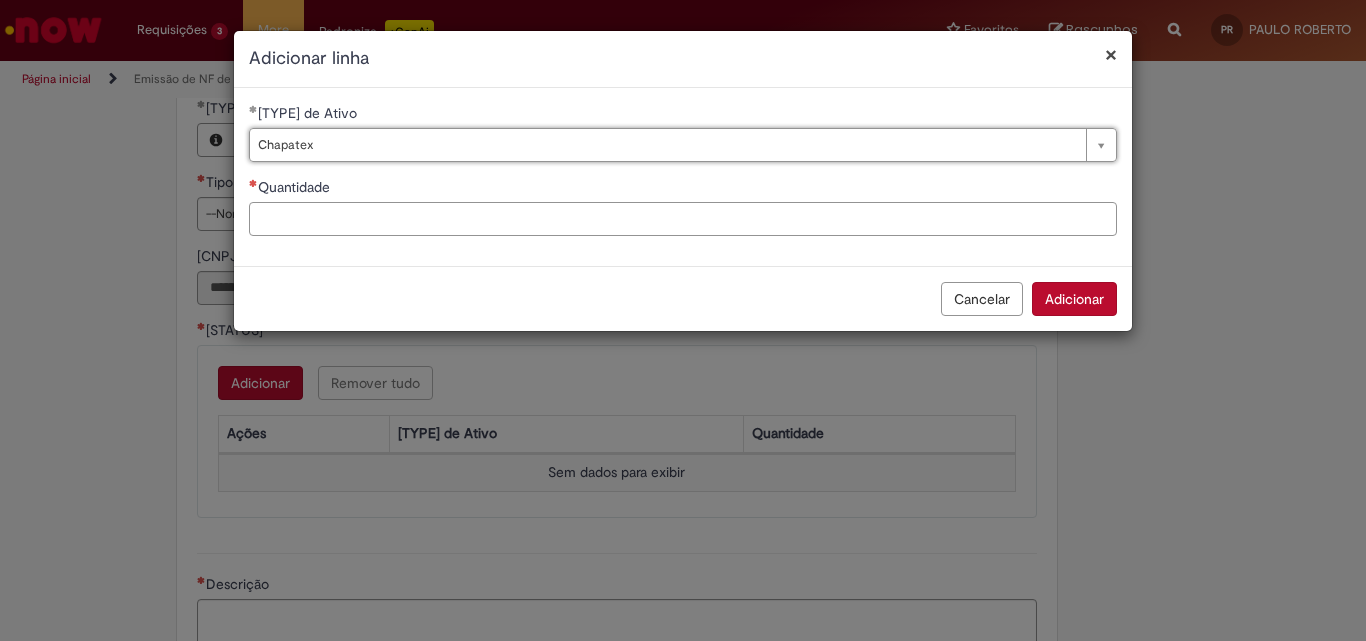 click on "Quantidade" at bounding box center (683, 219) 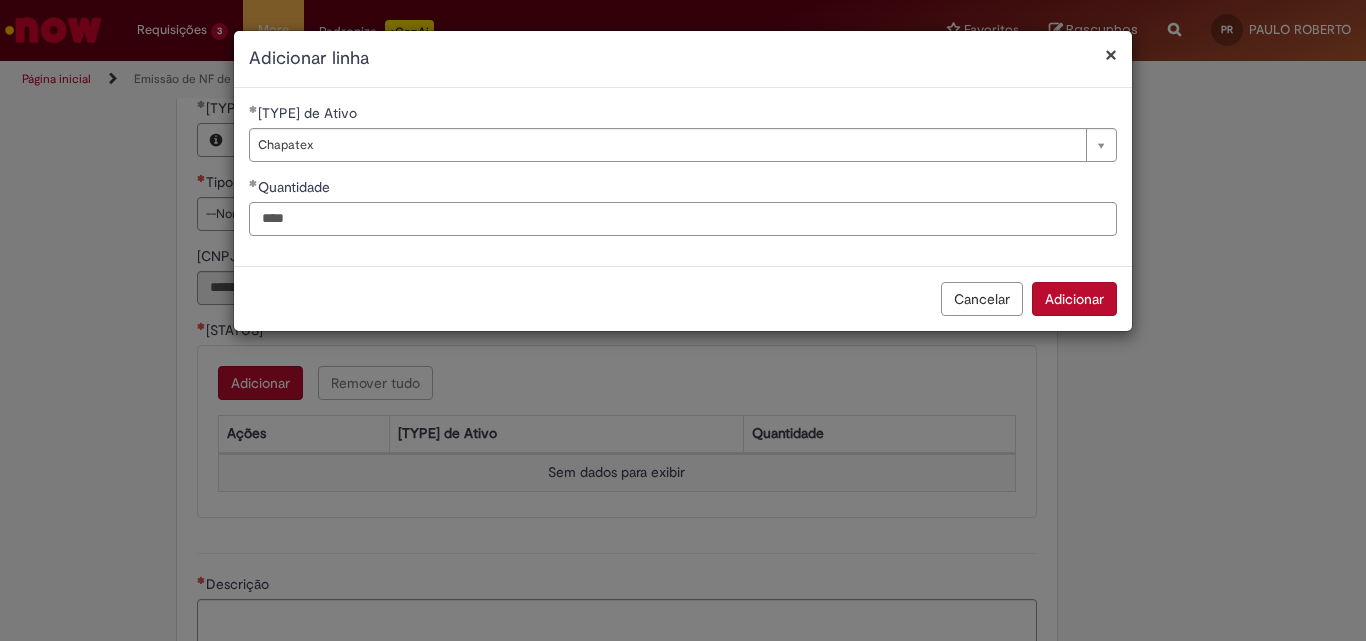click on "****" at bounding box center [683, 219] 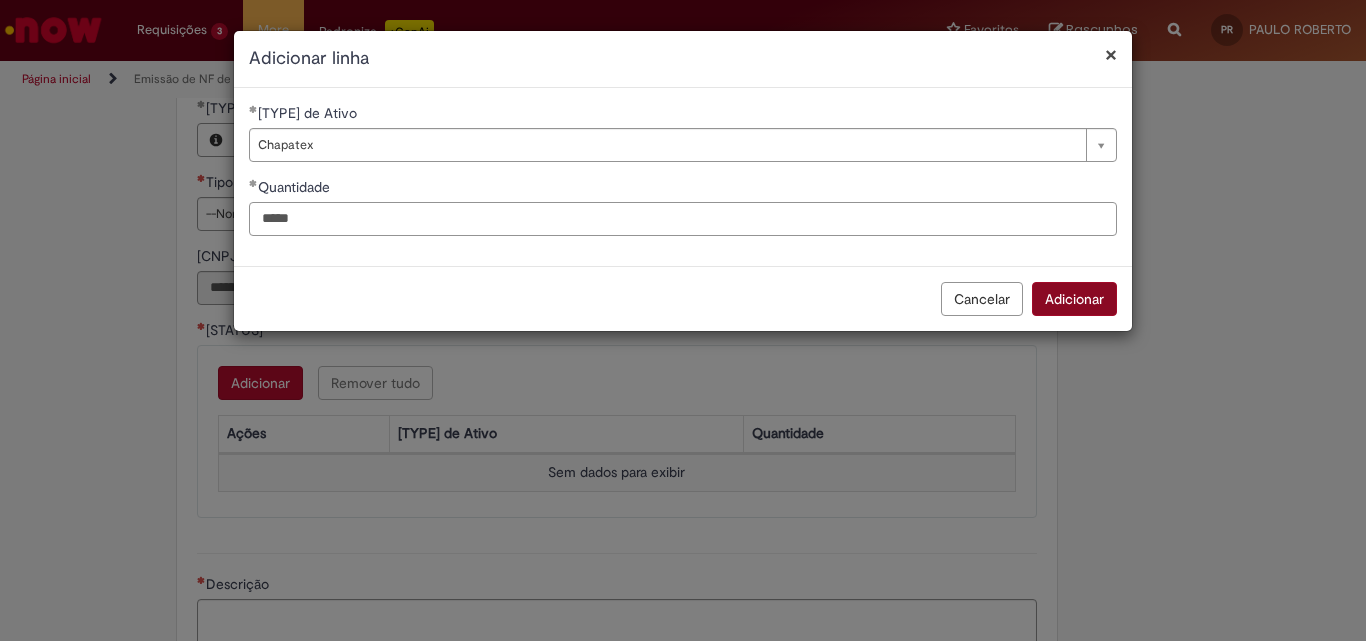type on "*****" 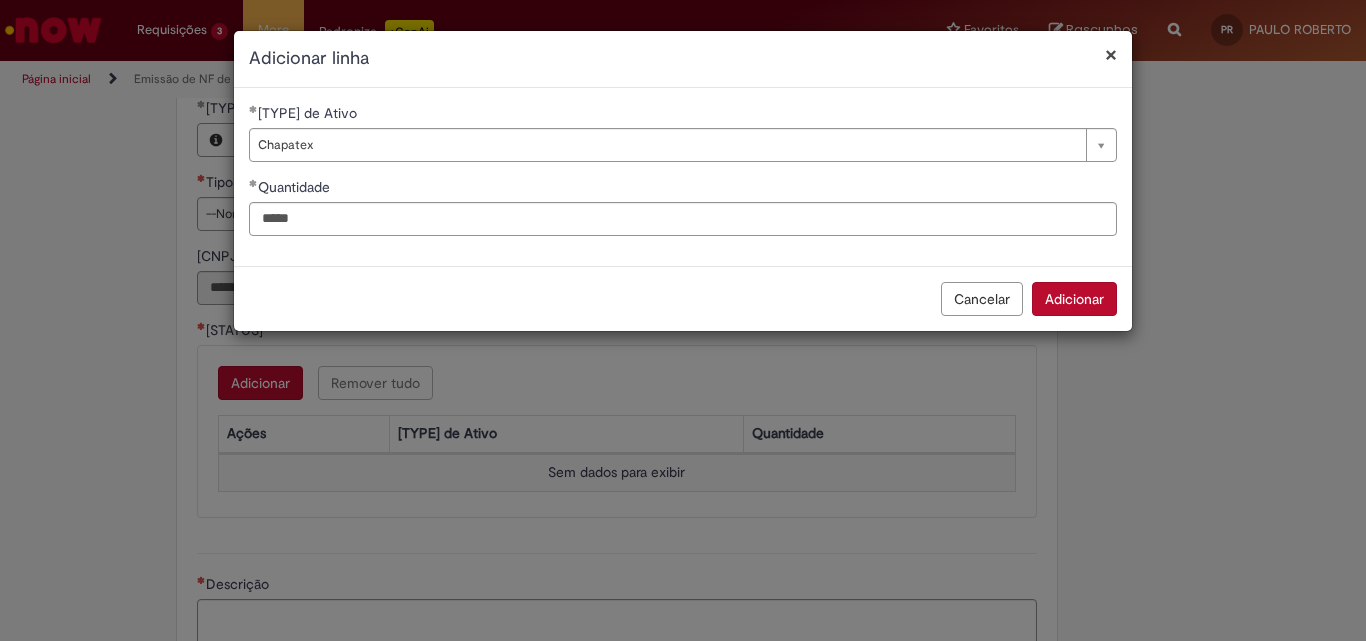 click on "Adicionar" at bounding box center [1074, 299] 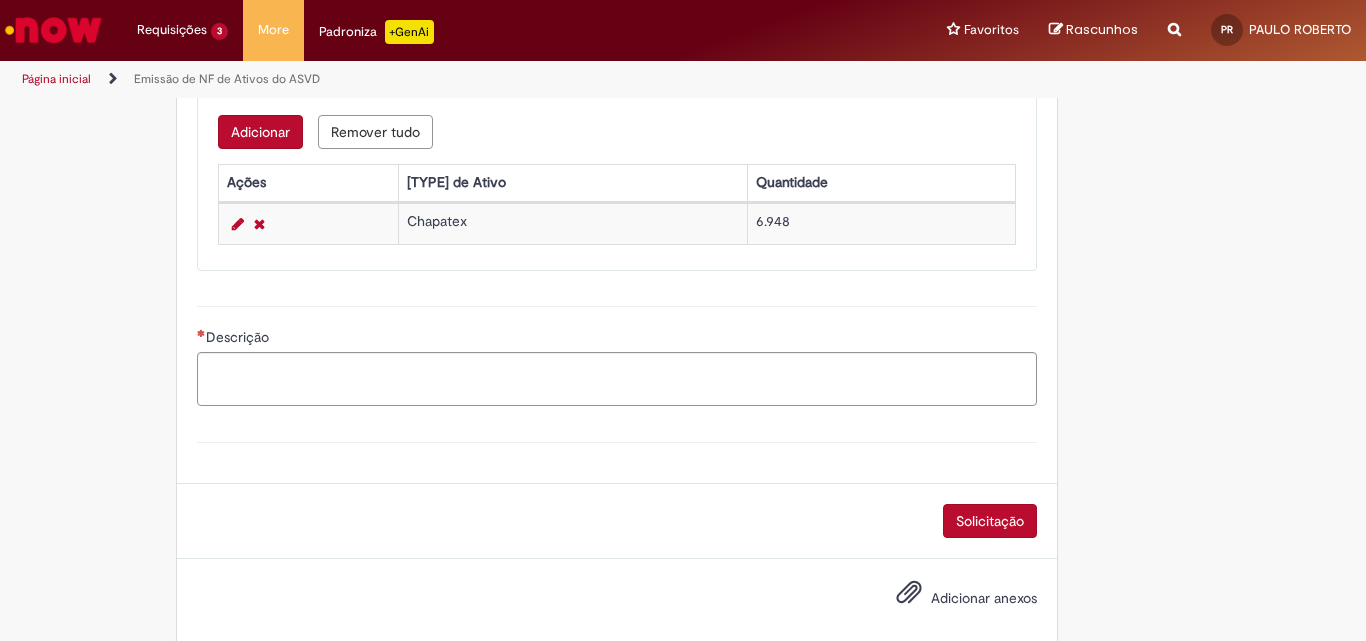 scroll, scrollTop: 1078, scrollLeft: 0, axis: vertical 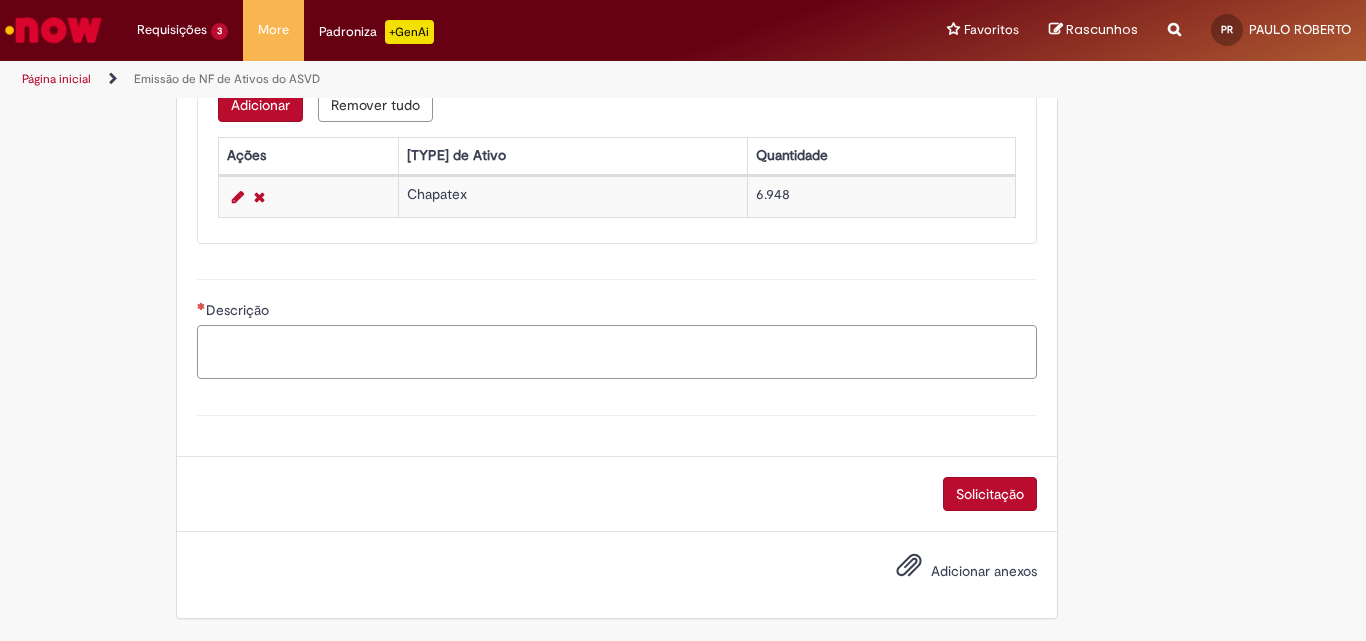 click on "Descrição" at bounding box center (617, 352) 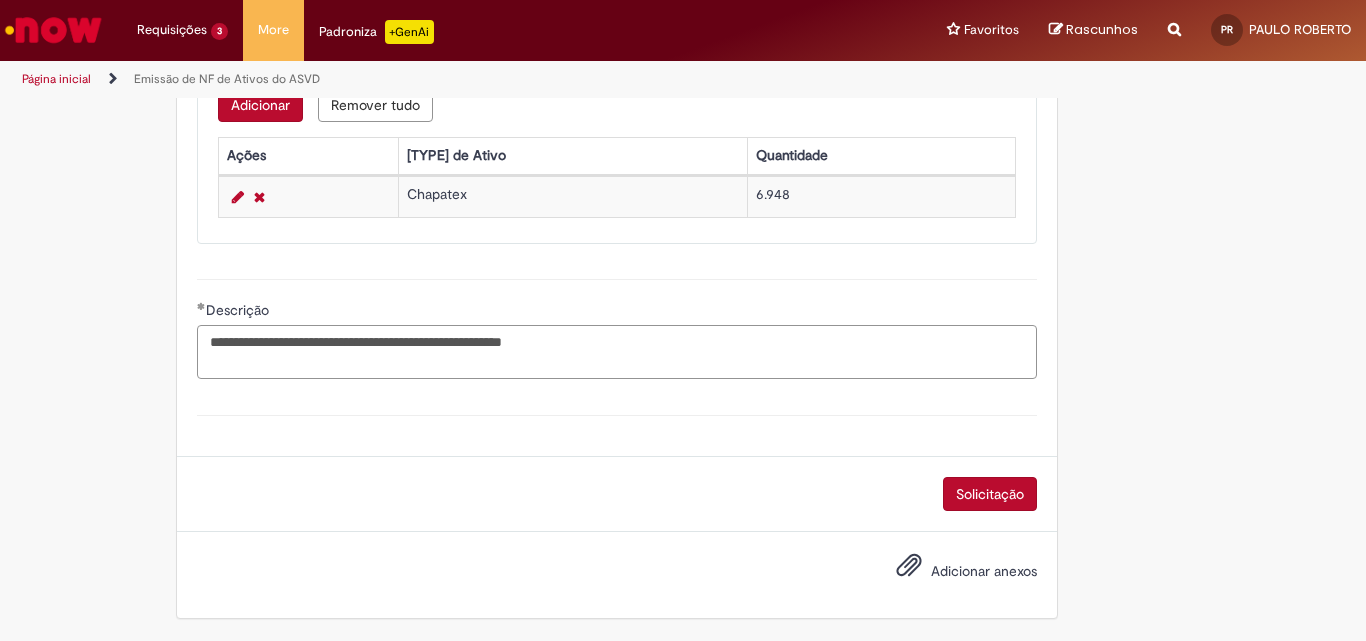 click on "**********" at bounding box center (617, 352) 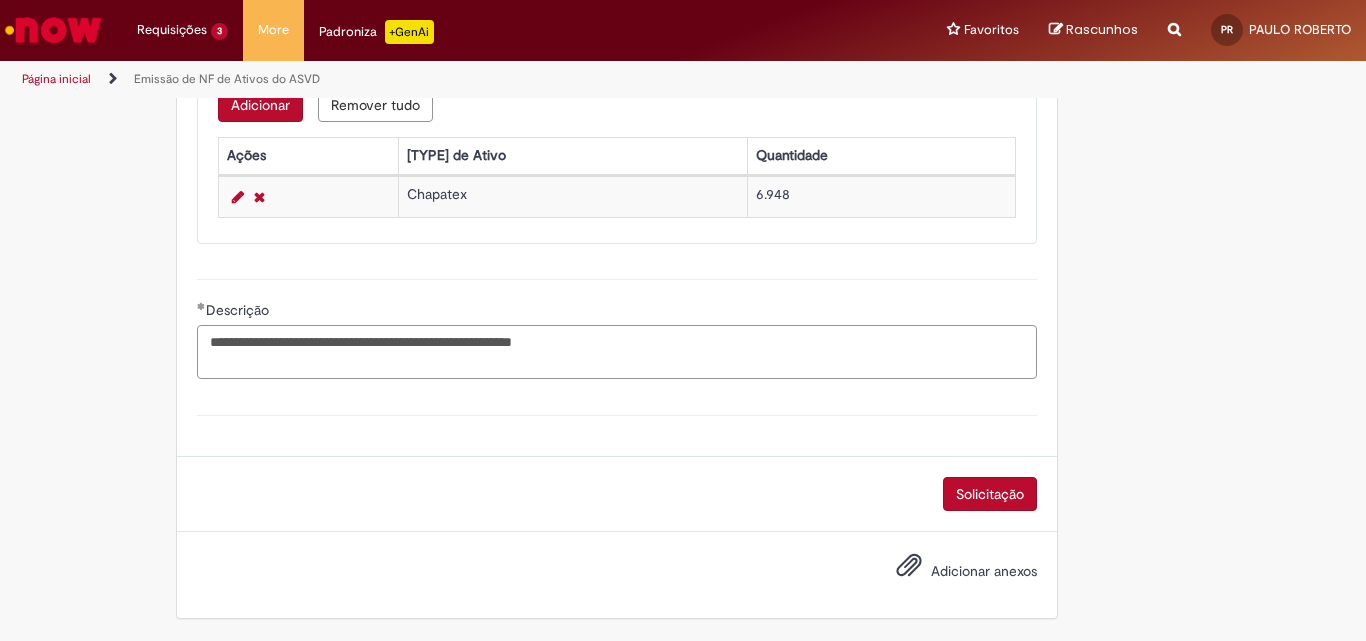 click on "**********" at bounding box center (617, 352) 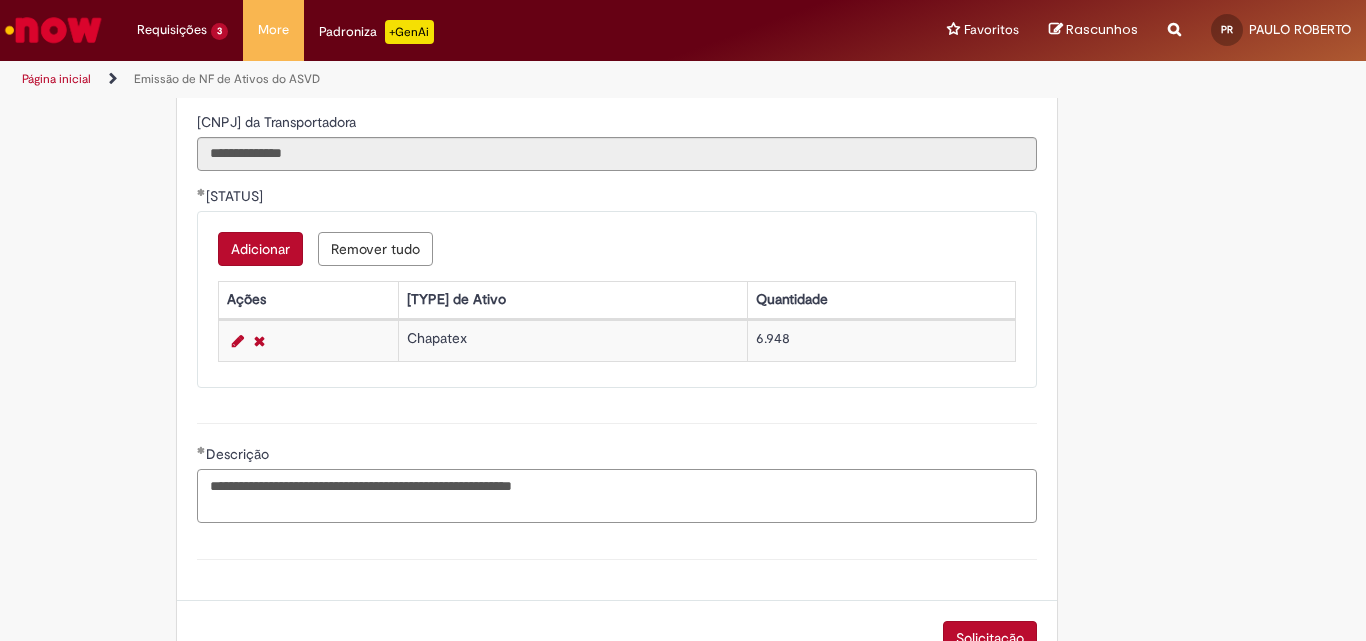 scroll, scrollTop: 1078, scrollLeft: 0, axis: vertical 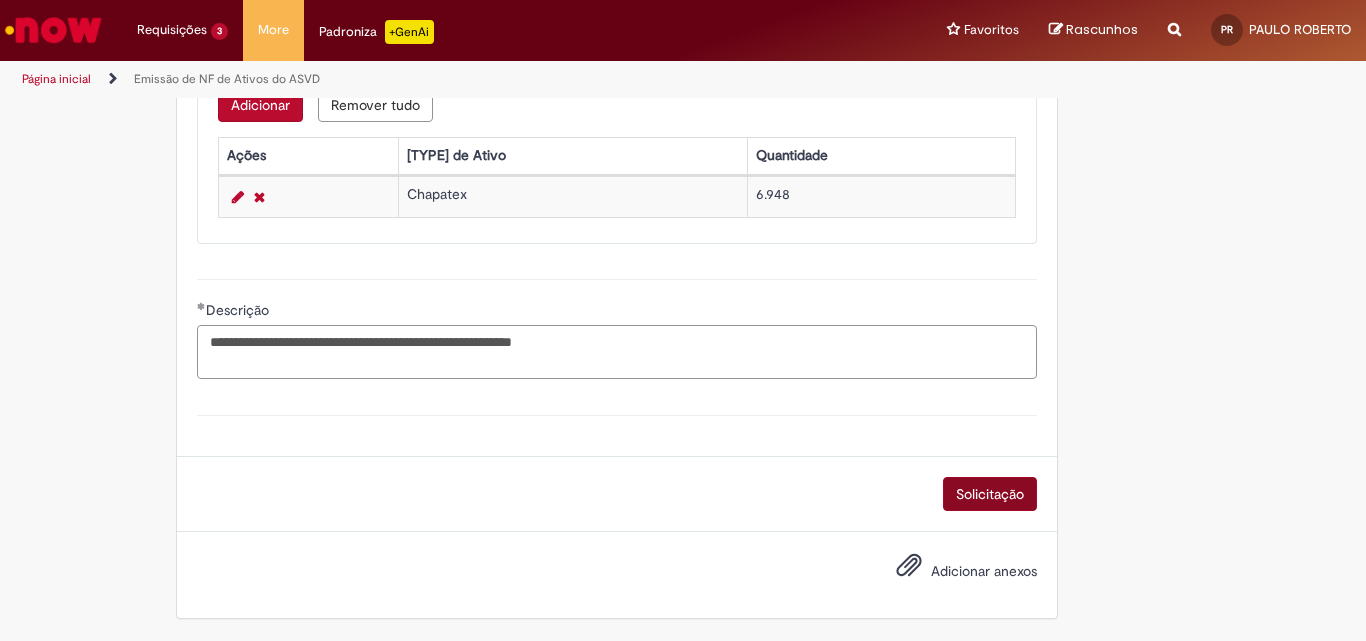 type on "**********" 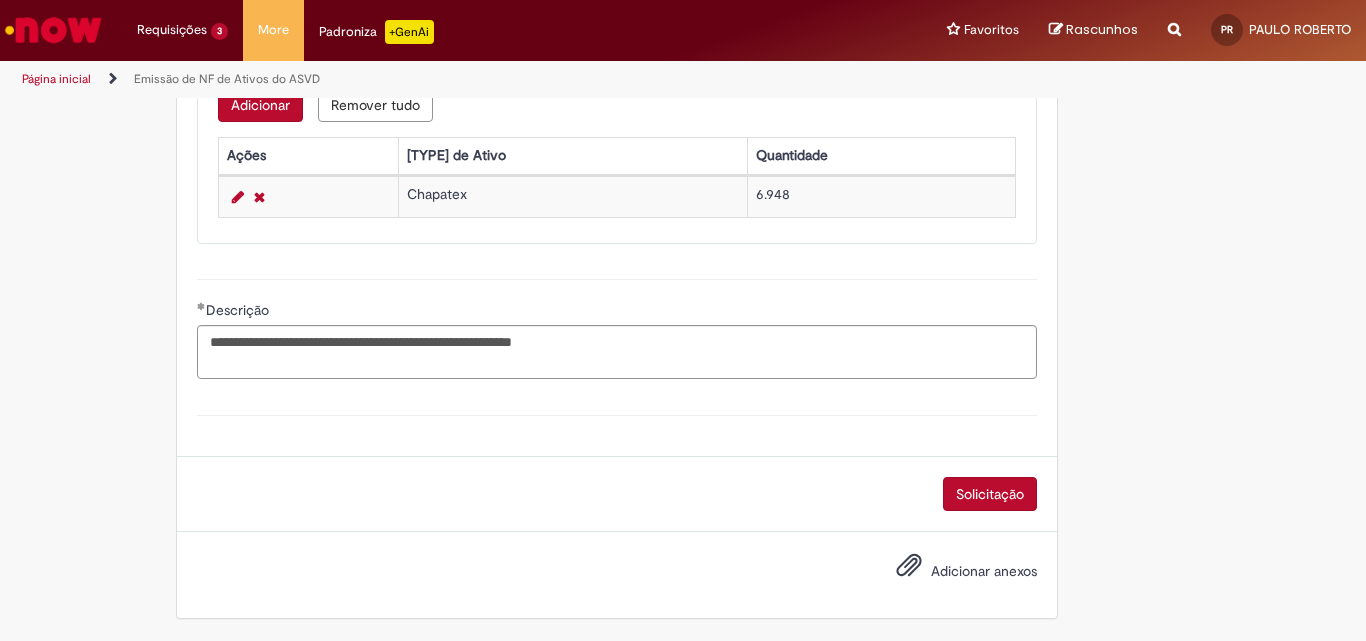 click on "Solicitação" at bounding box center [990, 494] 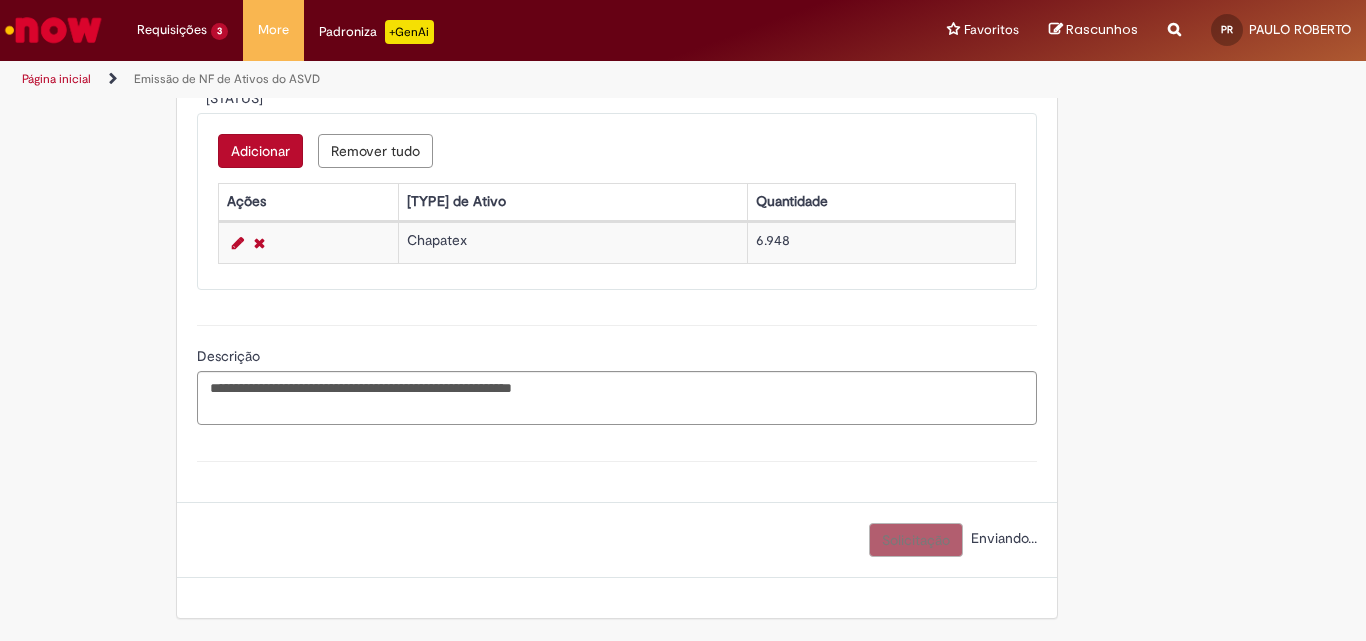 scroll, scrollTop: 628, scrollLeft: 0, axis: vertical 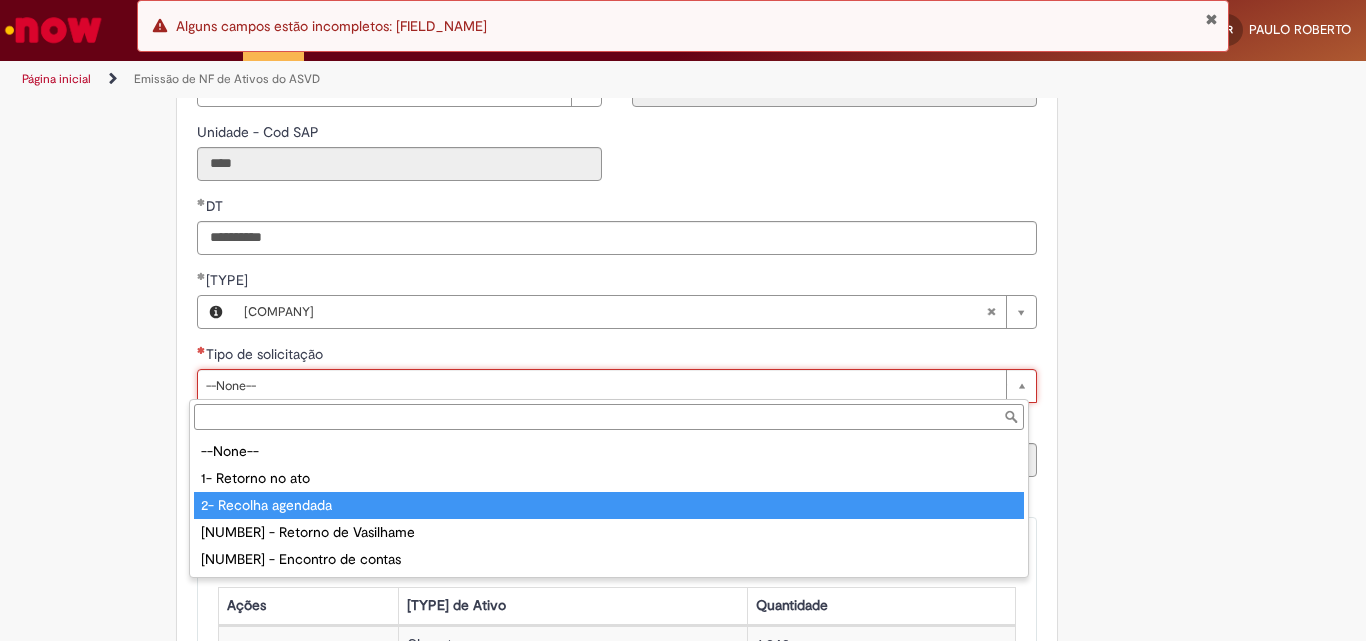 type on "**********" 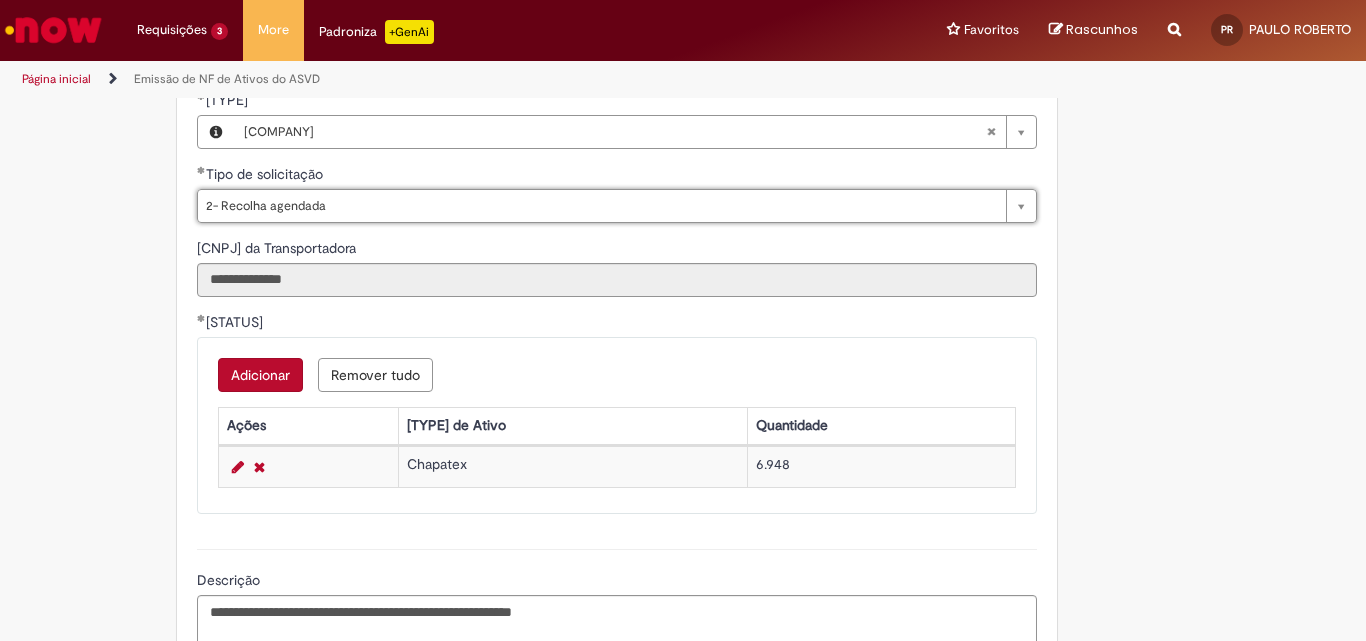 scroll, scrollTop: 1078, scrollLeft: 0, axis: vertical 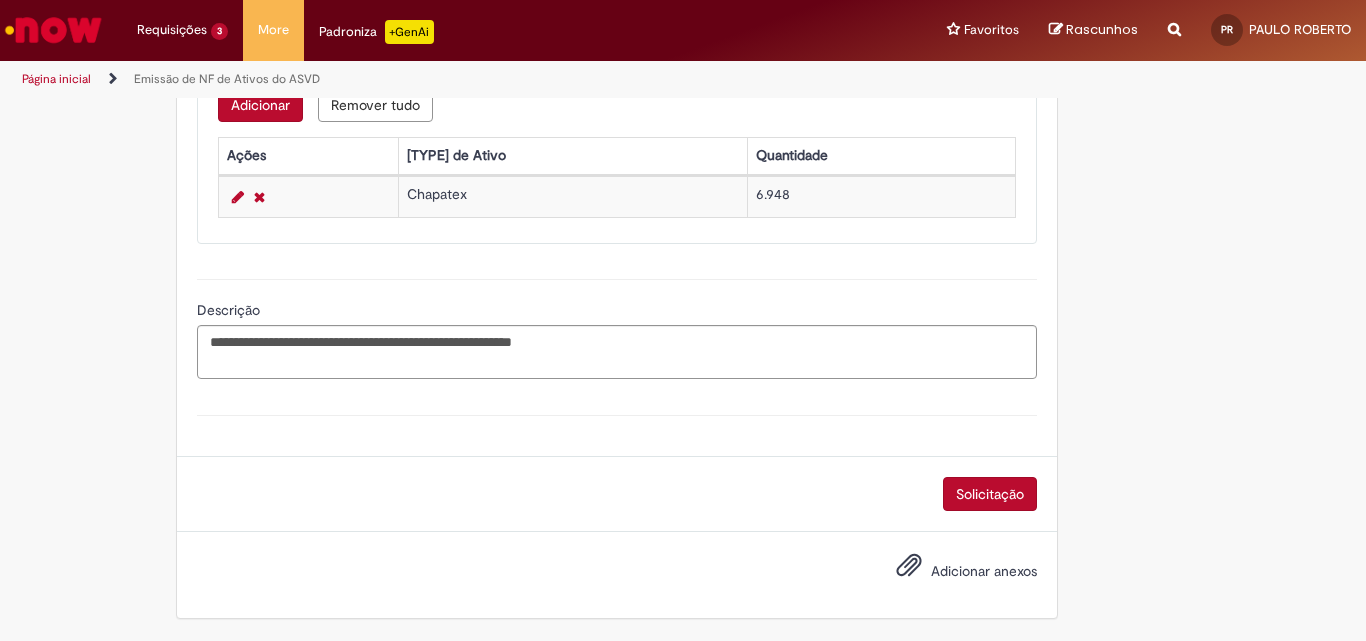 click on "Solicitação" at bounding box center [990, 494] 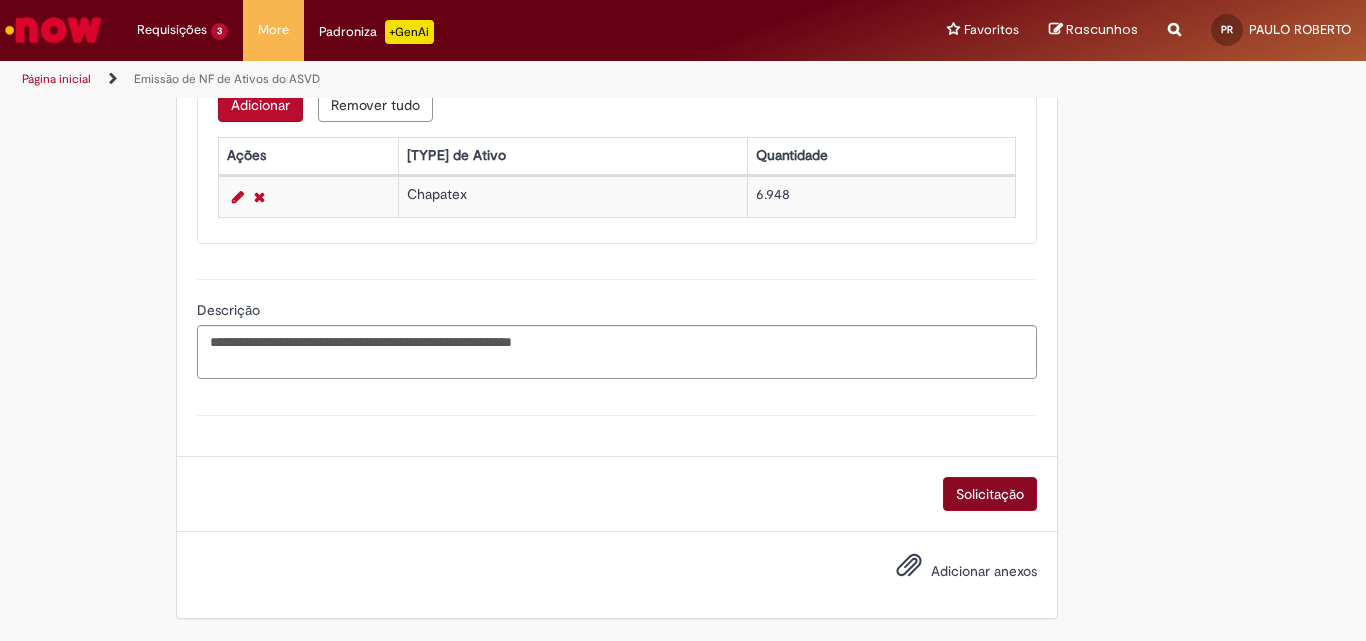 scroll, scrollTop: 1032, scrollLeft: 0, axis: vertical 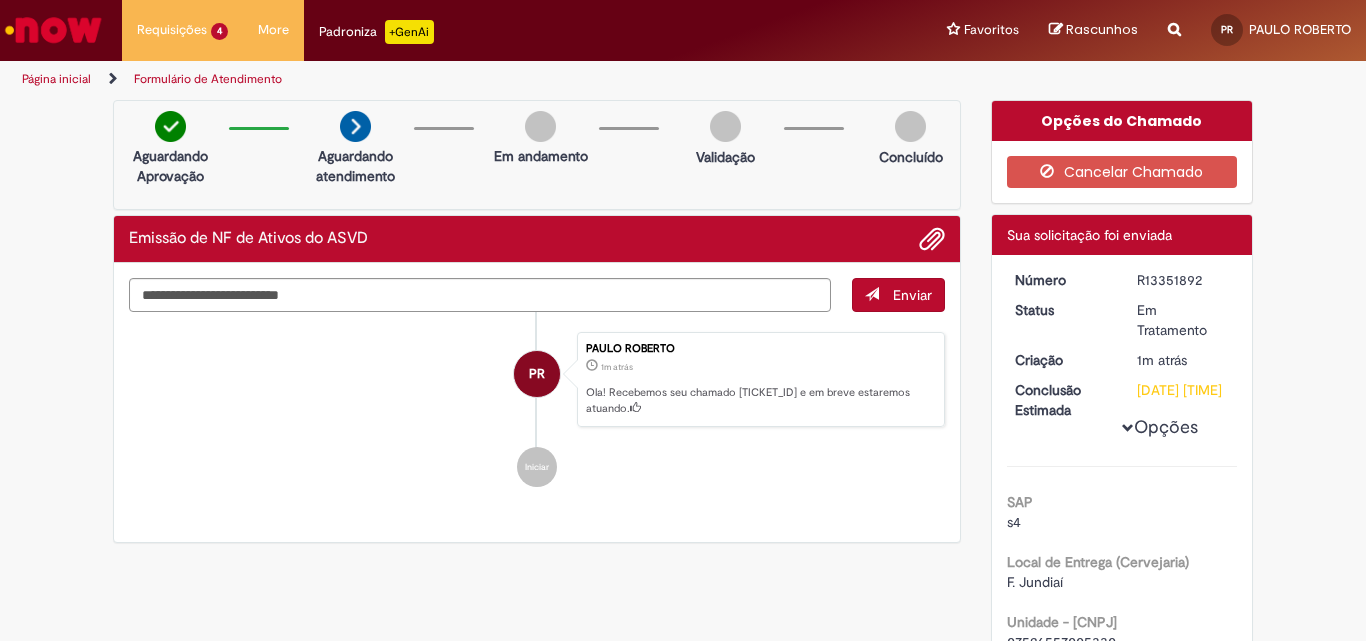 click at bounding box center [53, 30] 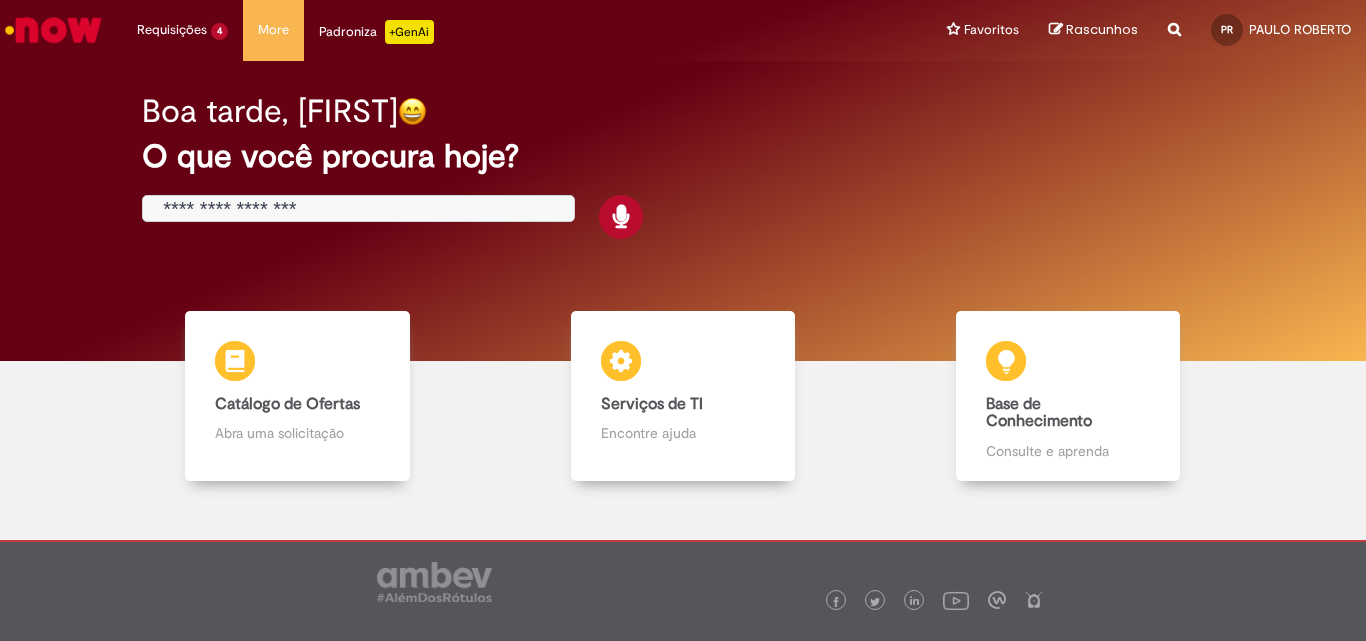scroll, scrollTop: 0, scrollLeft: 0, axis: both 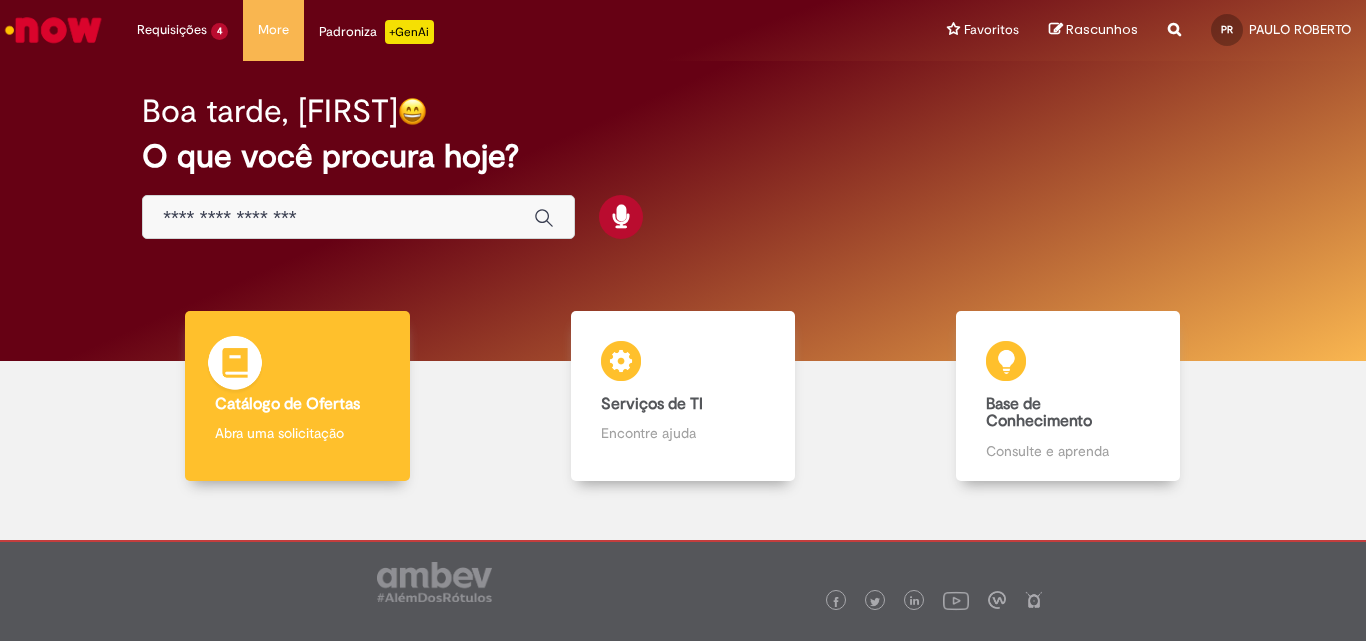 click on "Catálogo de Ofertas
Catálogo de Ofertas
Abra uma solicitação" at bounding box center [297, 396] 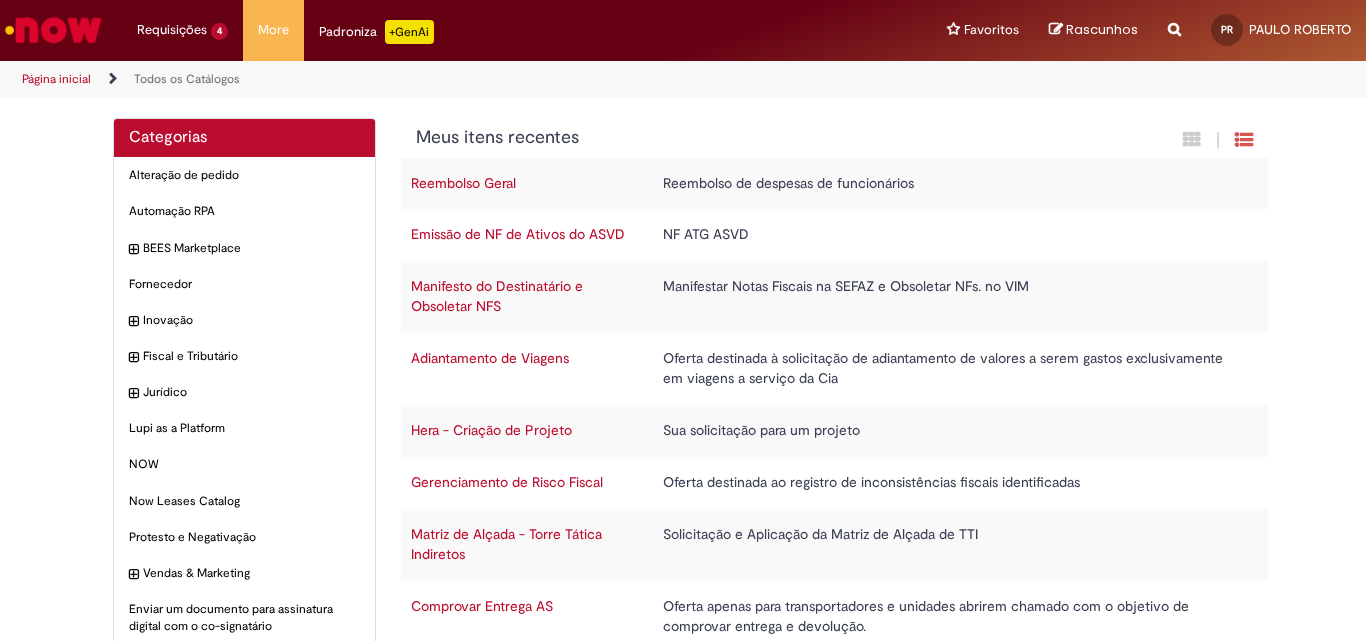 click on "Emissão de NF de Ativos do ASVD" at bounding box center (518, 234) 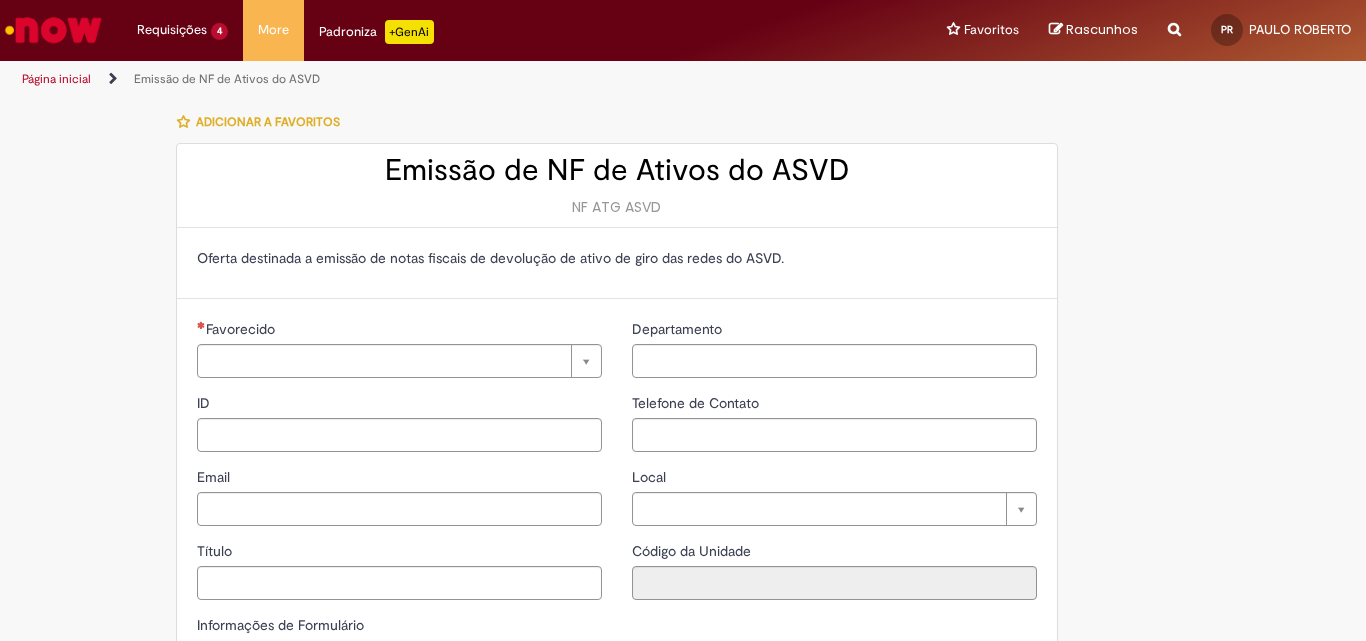 type on "**********" 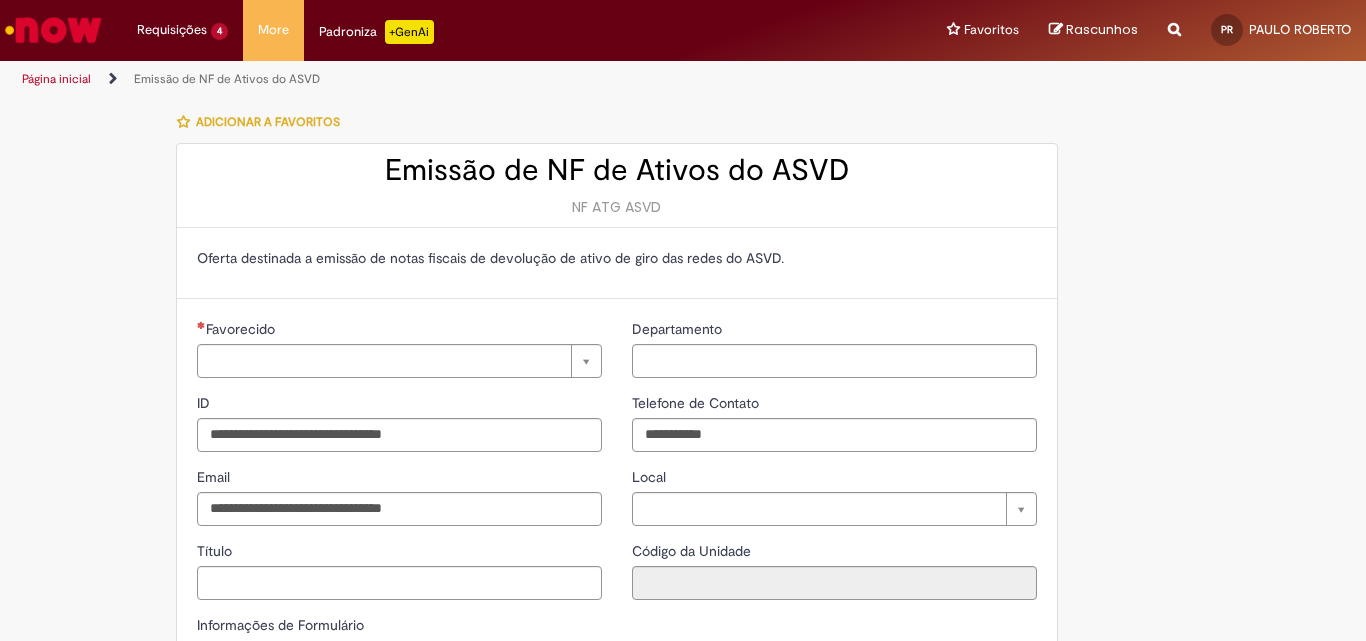 type on "**********" 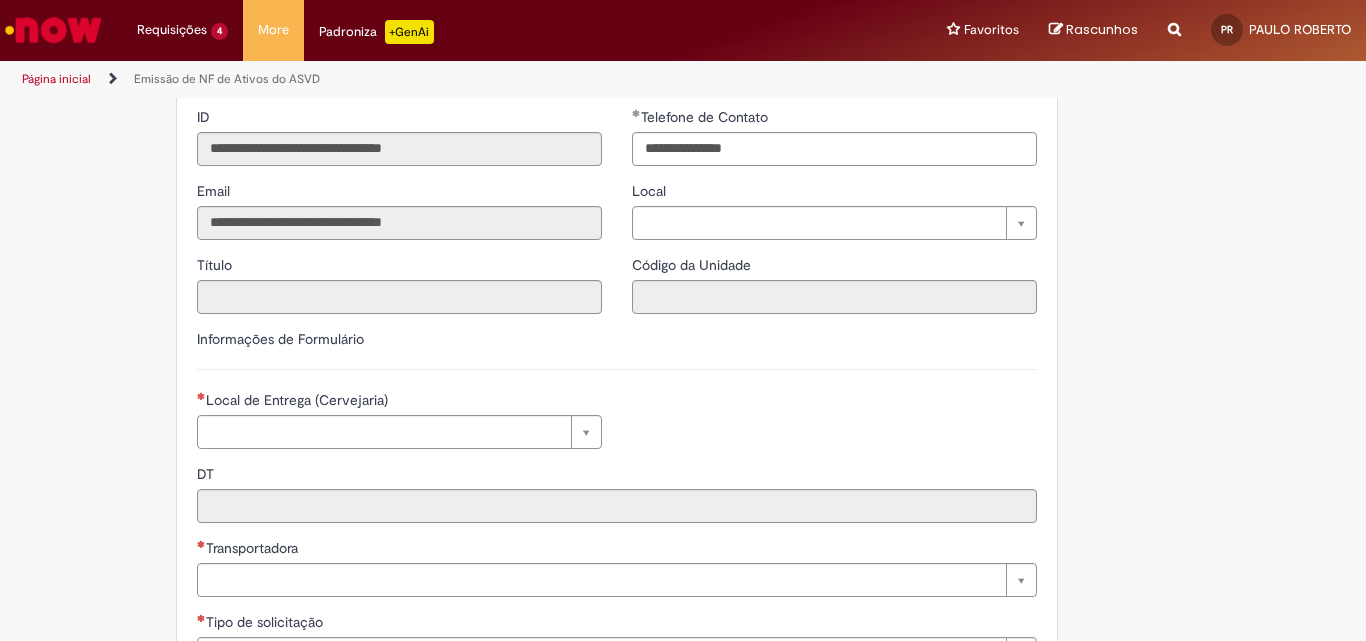 scroll, scrollTop: 400, scrollLeft: 0, axis: vertical 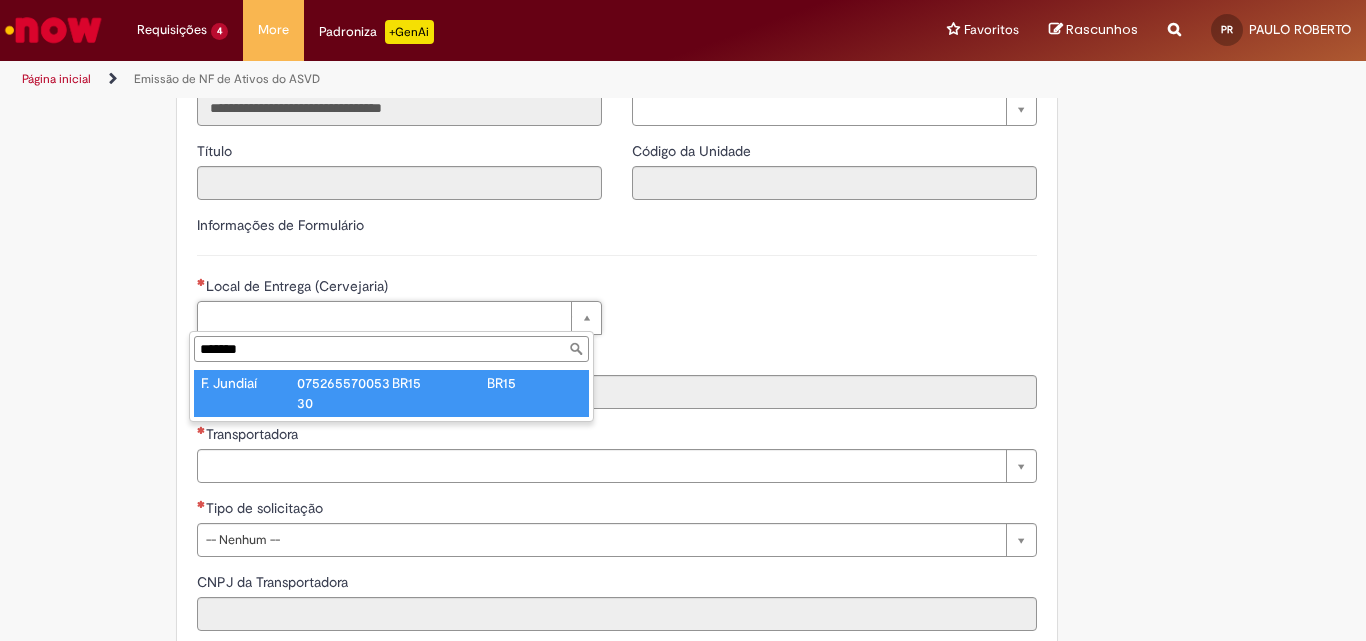 type on "*******" 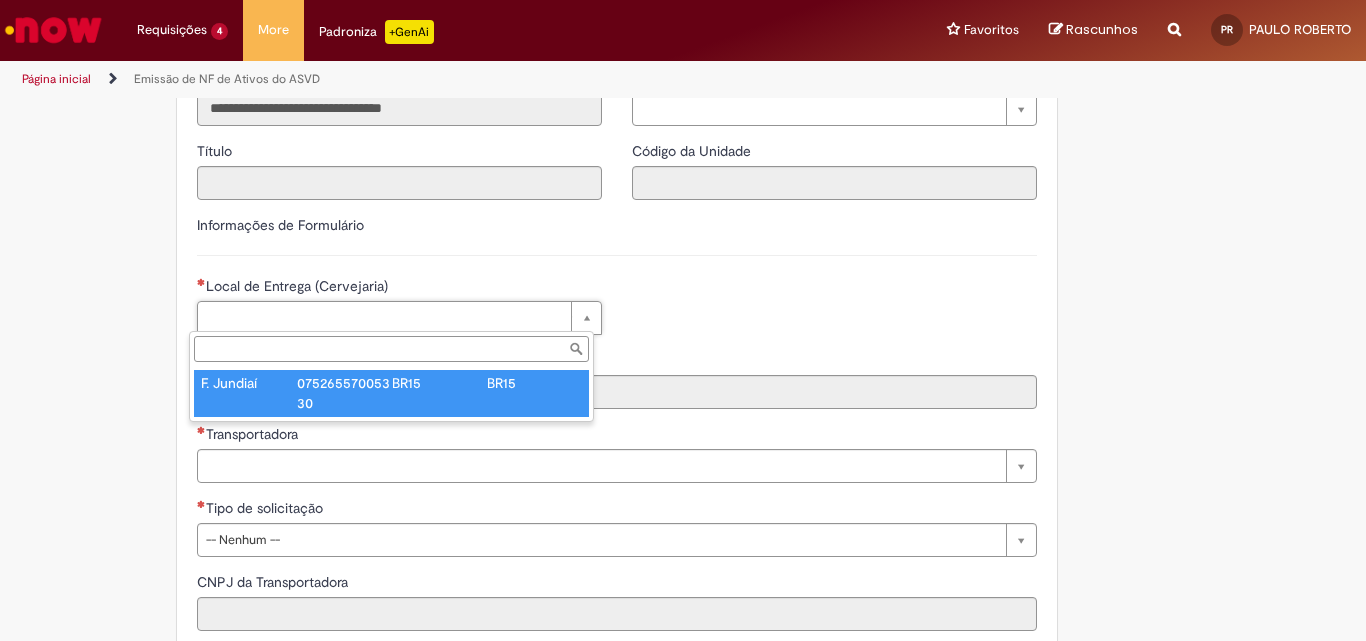 type on "****" 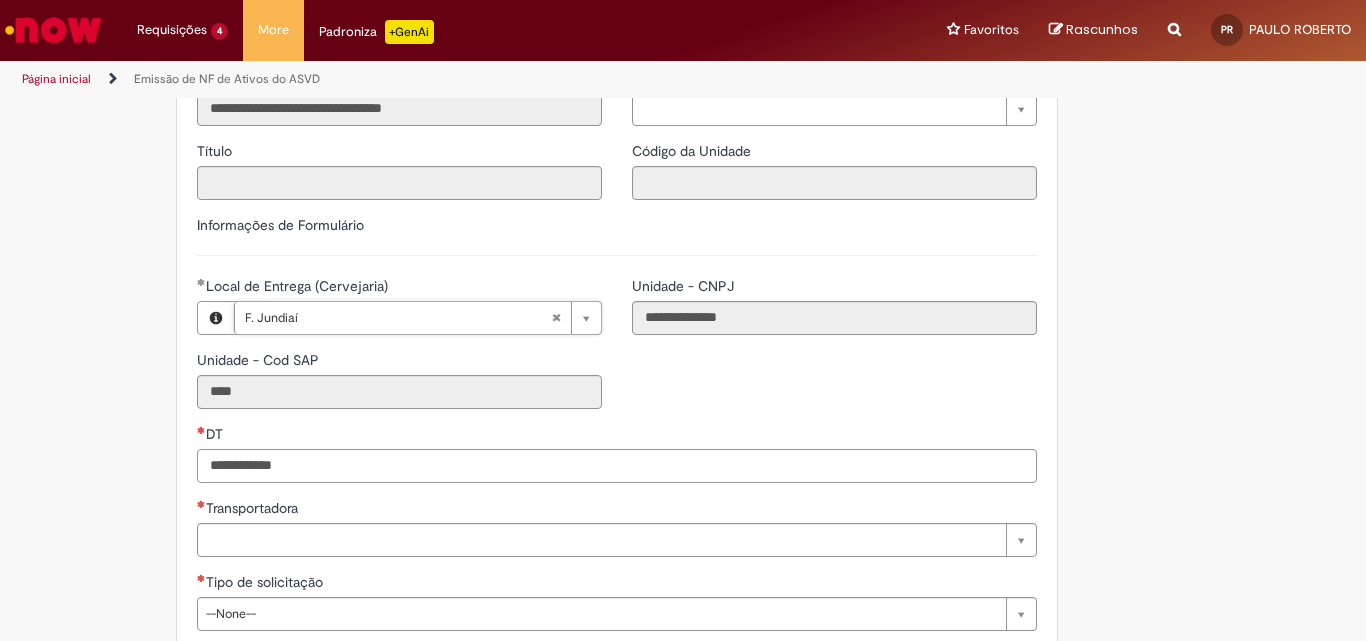 click on "DT" at bounding box center (617, 466) 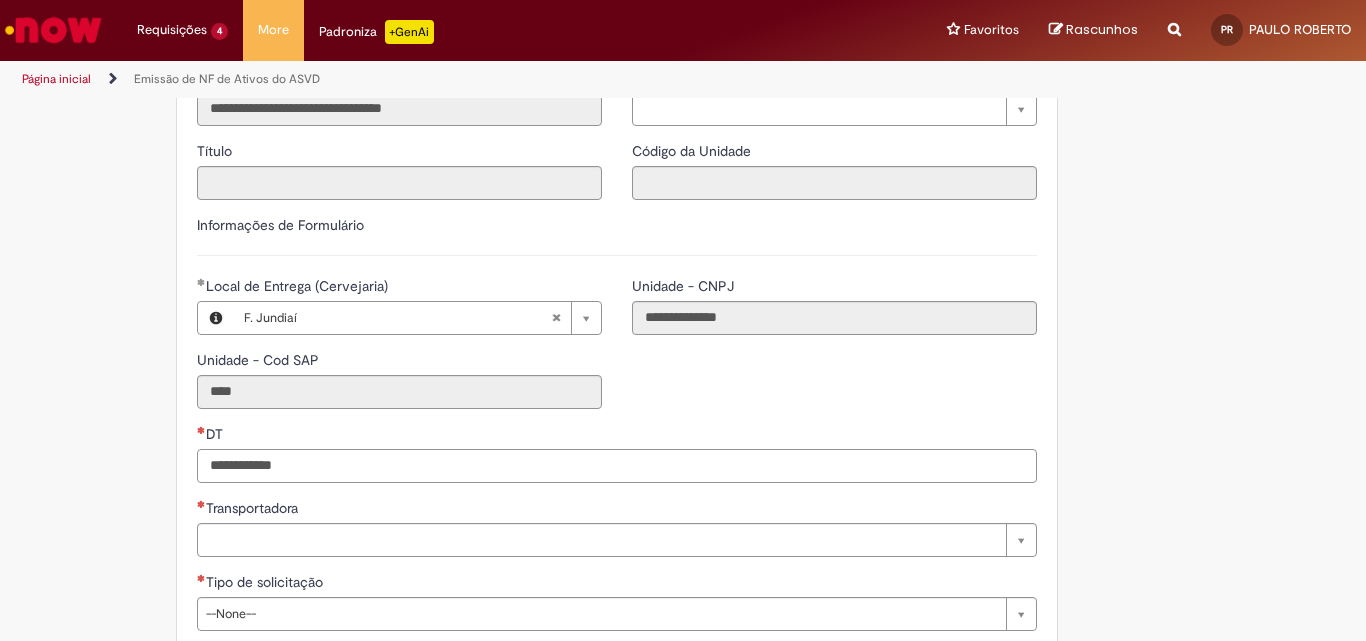 paste on "**********" 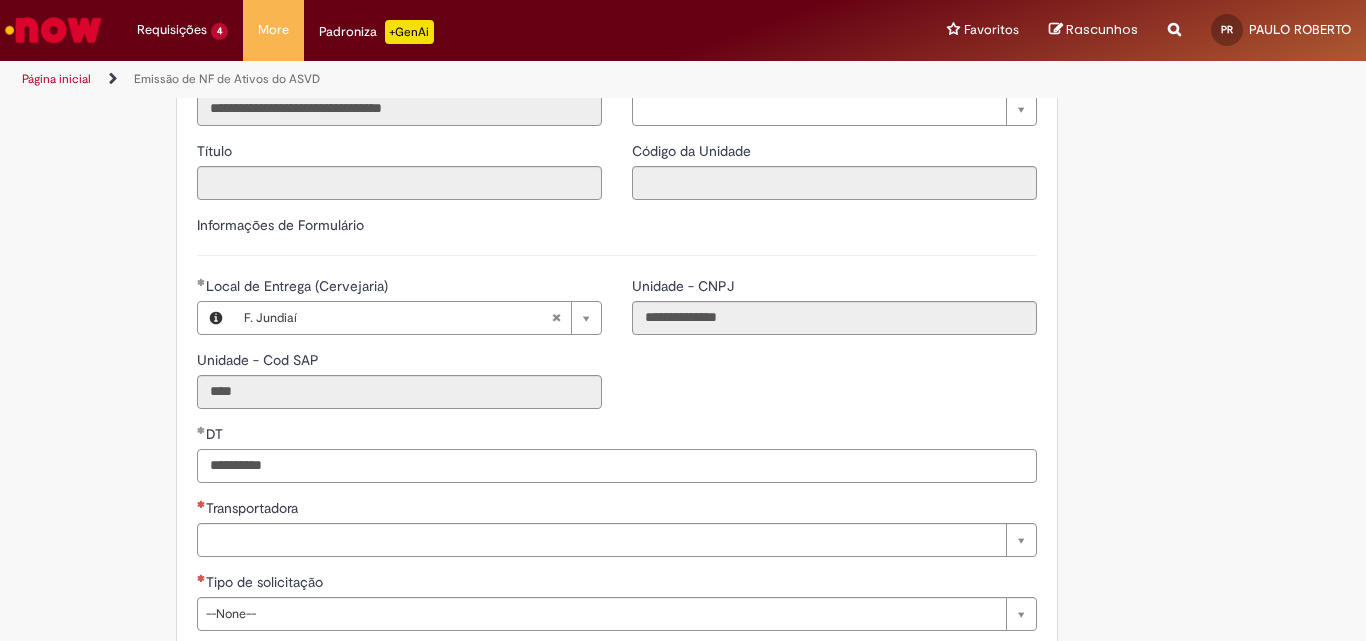 type on "**********" 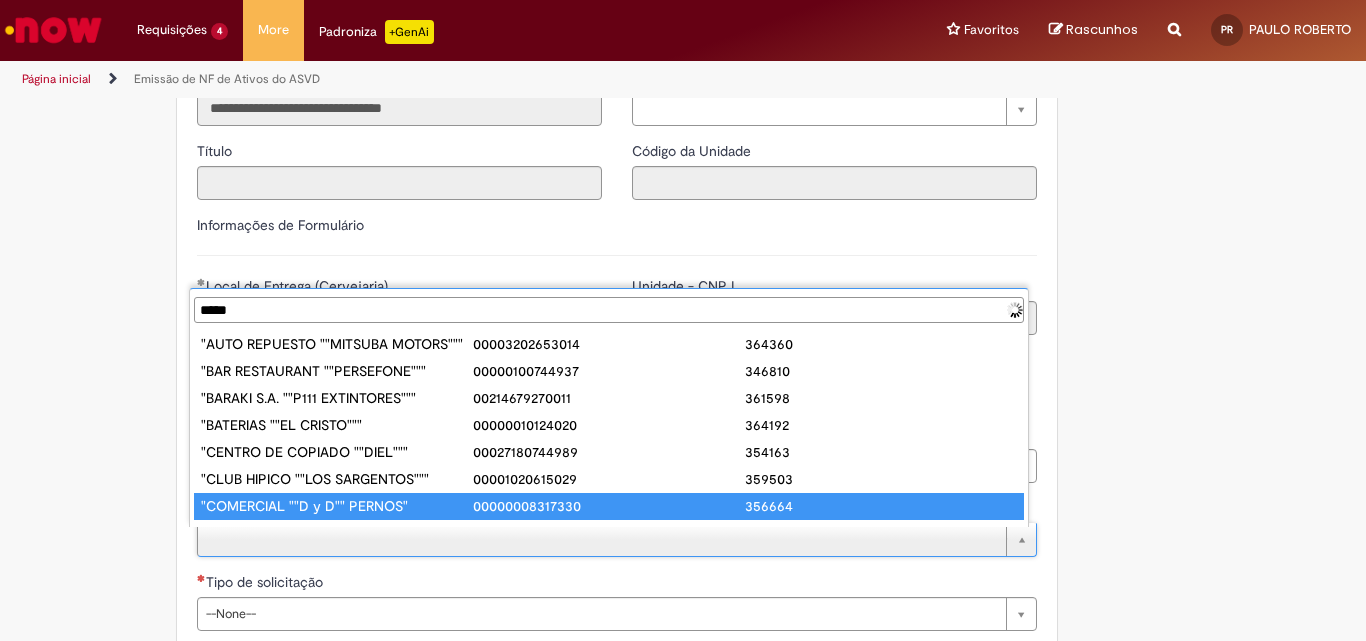 scroll, scrollTop: 0, scrollLeft: 0, axis: both 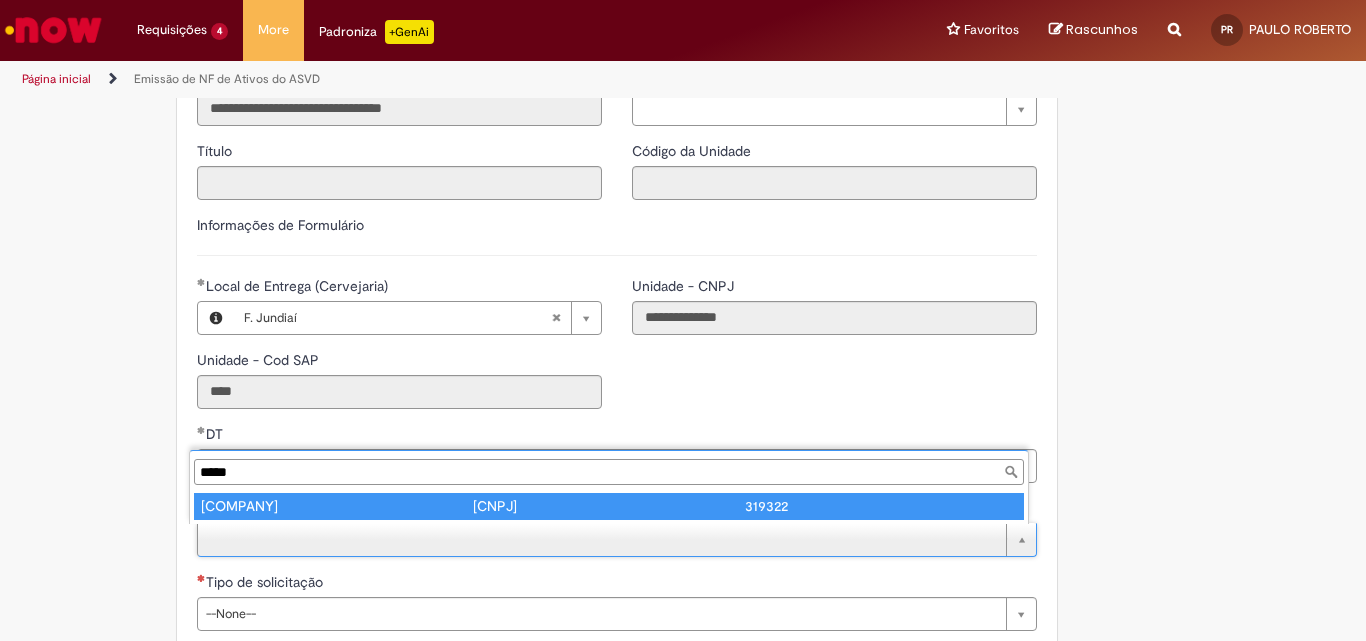 type on "*****" 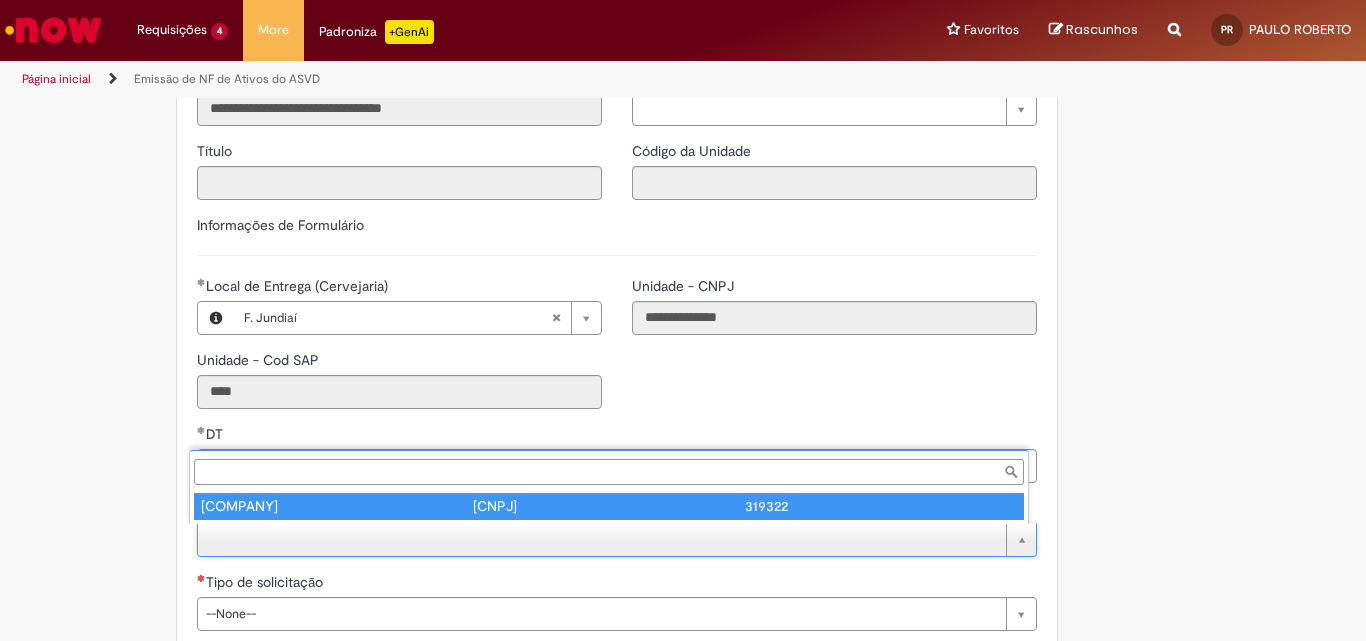 type on "**********" 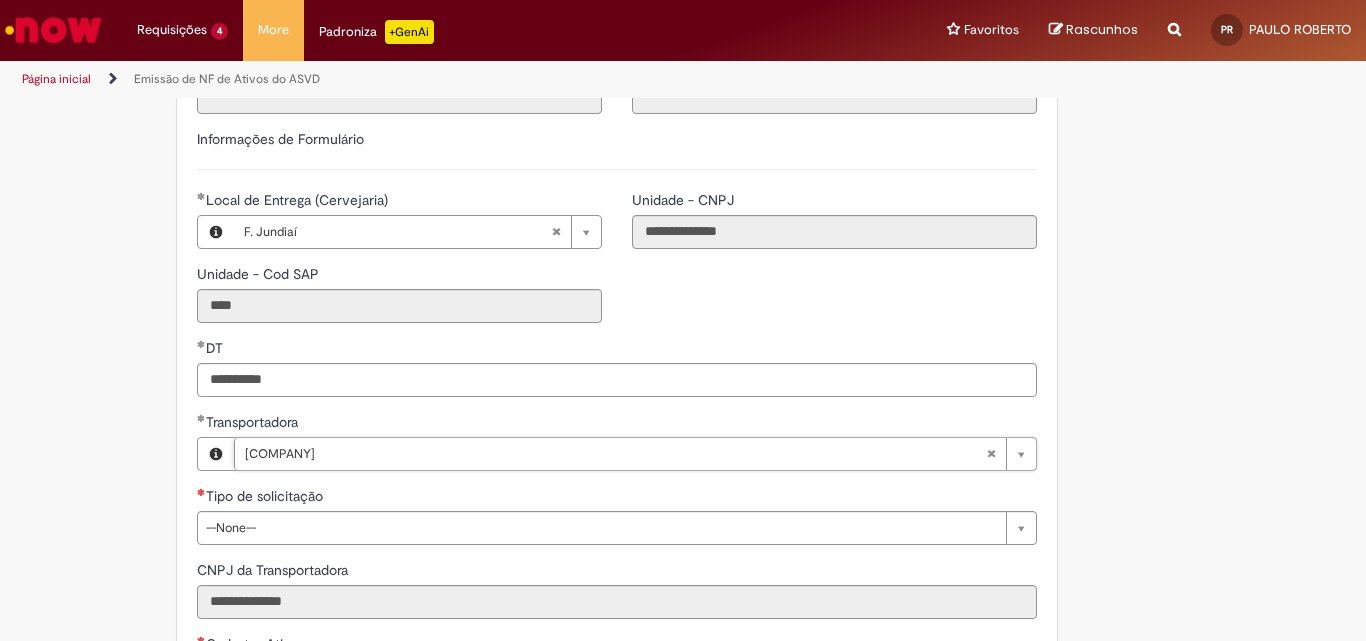scroll, scrollTop: 700, scrollLeft: 0, axis: vertical 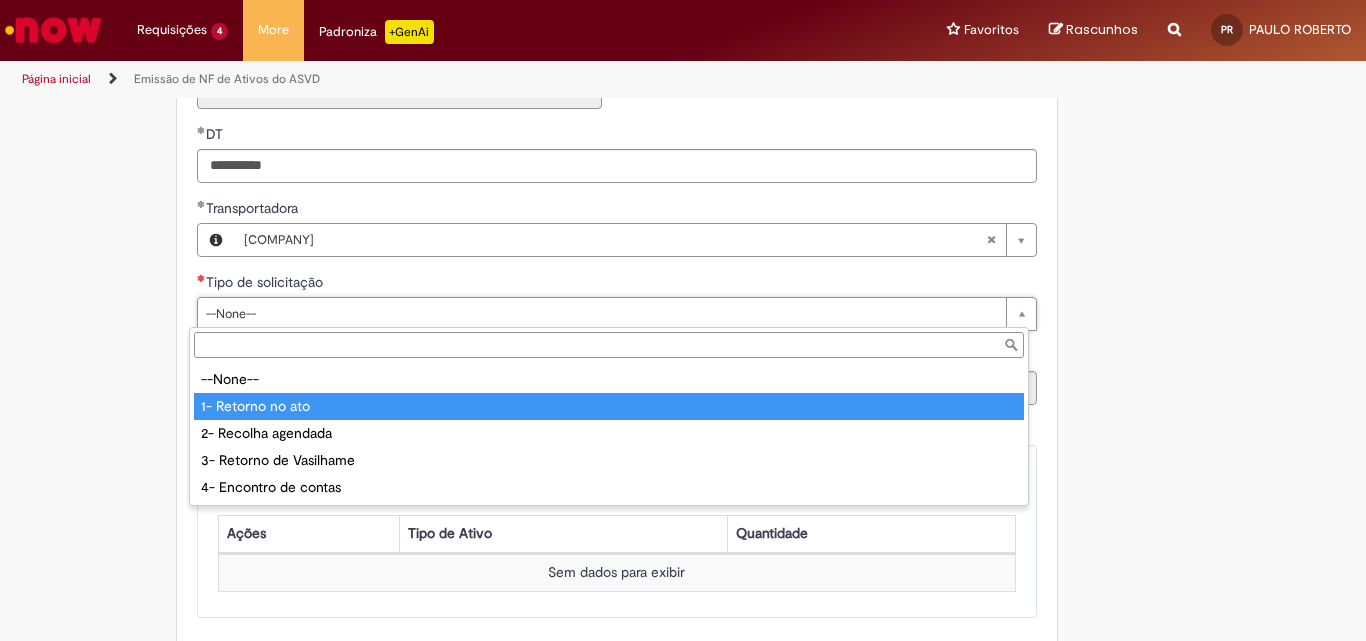 type on "**********" 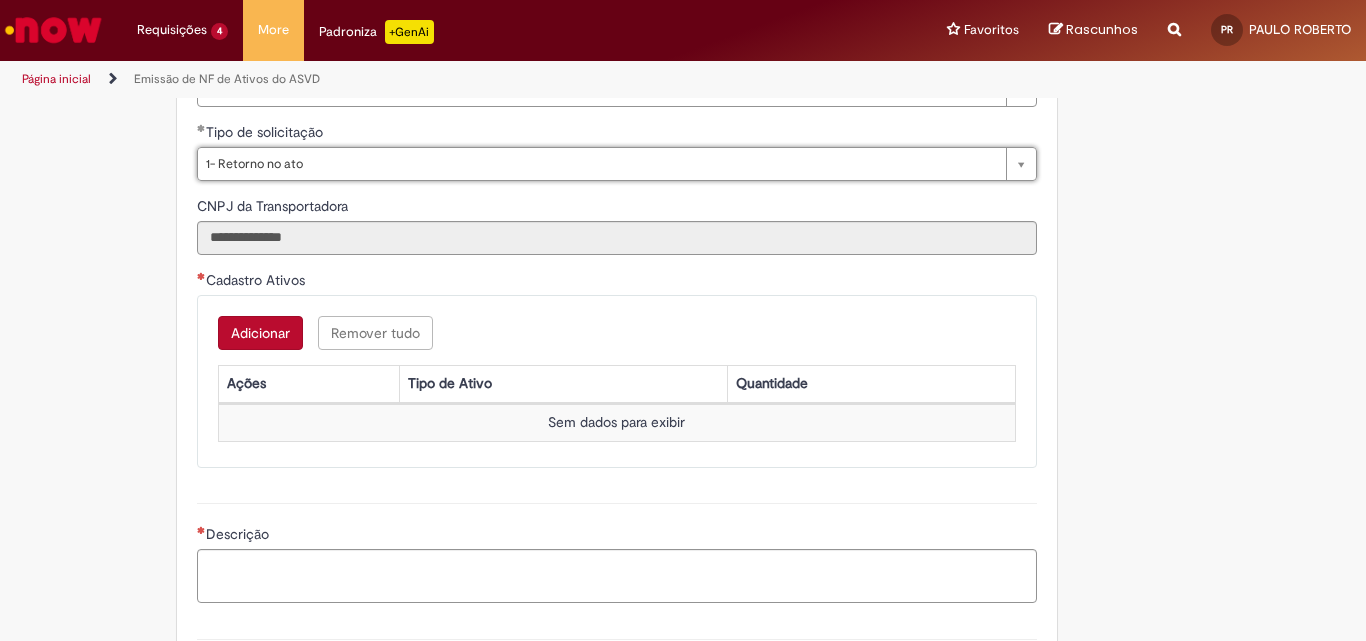 scroll, scrollTop: 900, scrollLeft: 0, axis: vertical 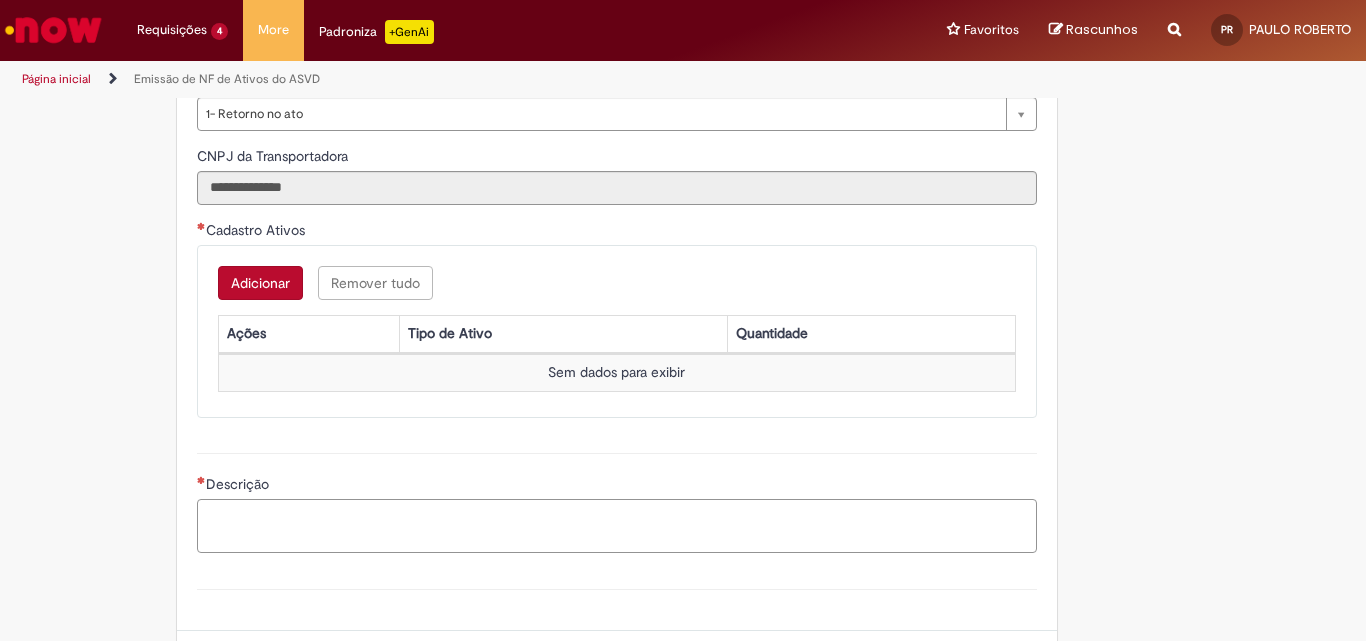 click on "Descrição" at bounding box center (617, 526) 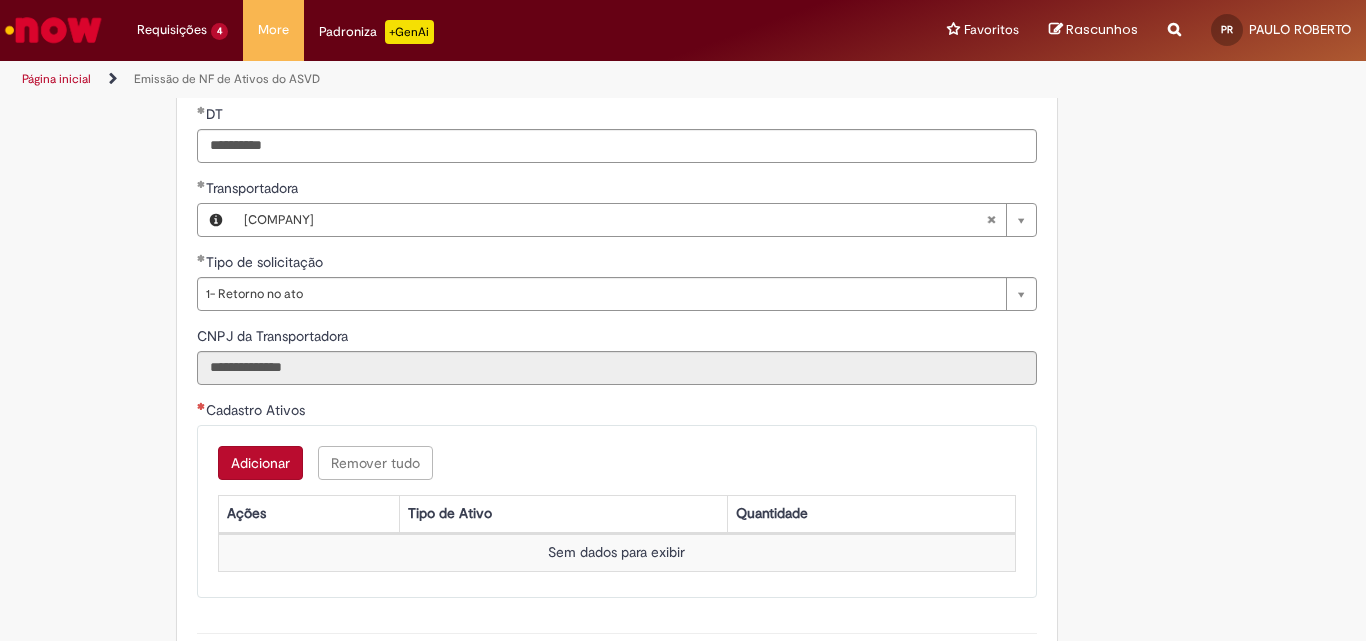 scroll, scrollTop: 700, scrollLeft: 0, axis: vertical 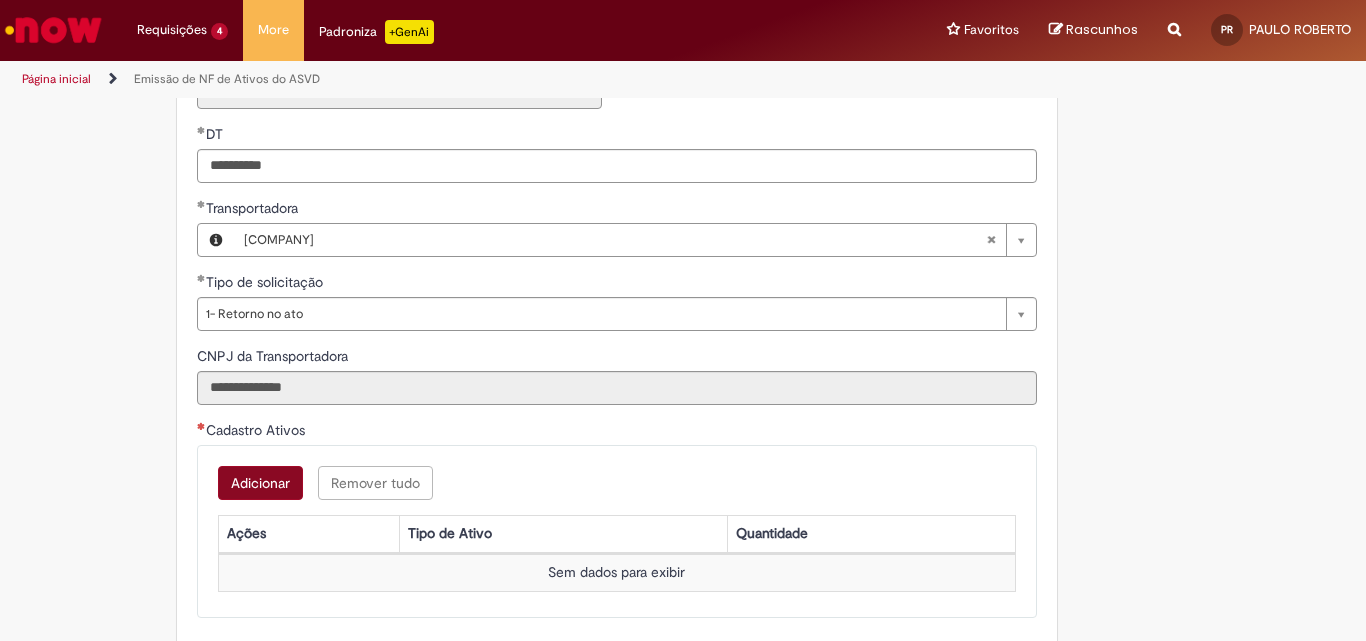 type on "**********" 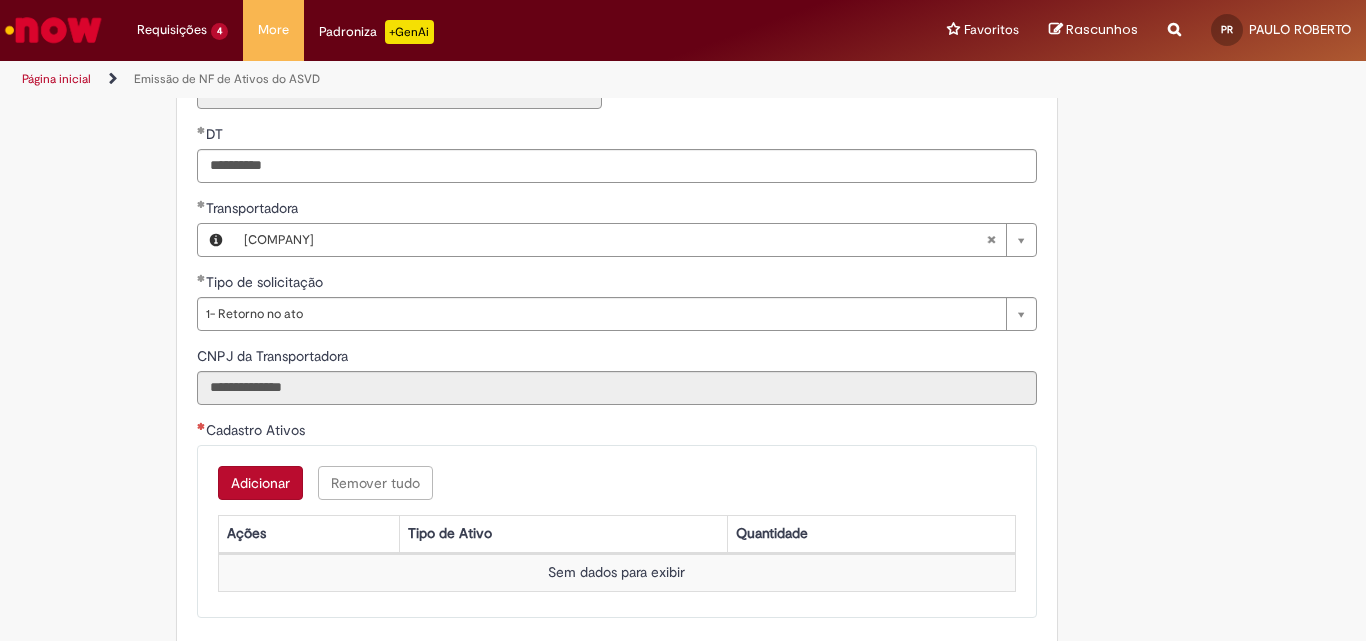 click on "Adicionar" at bounding box center (260, 483) 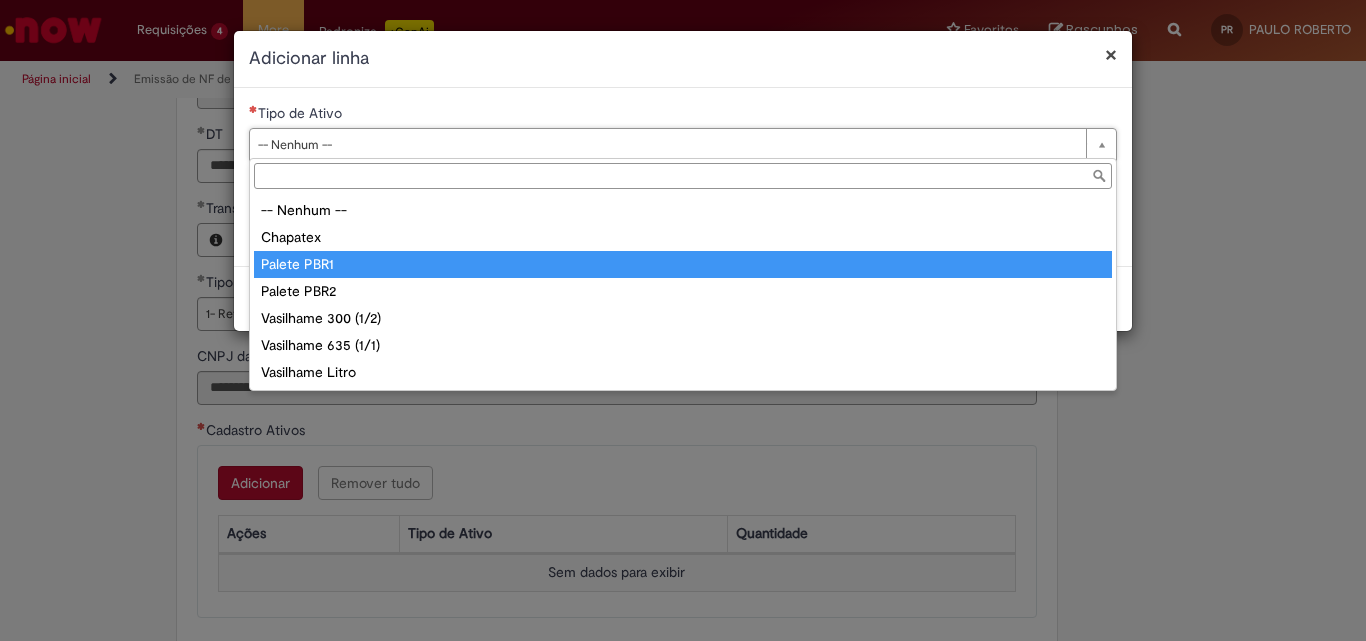 type on "**********" 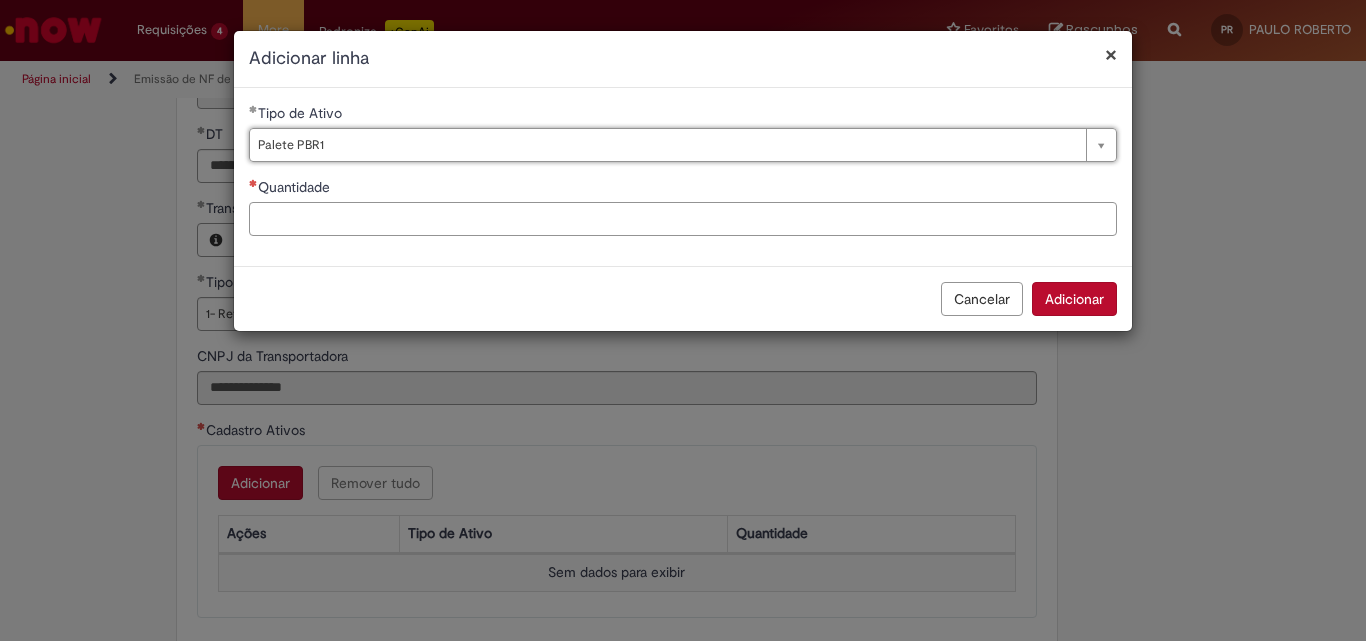 click on "Quantidade" at bounding box center (683, 219) 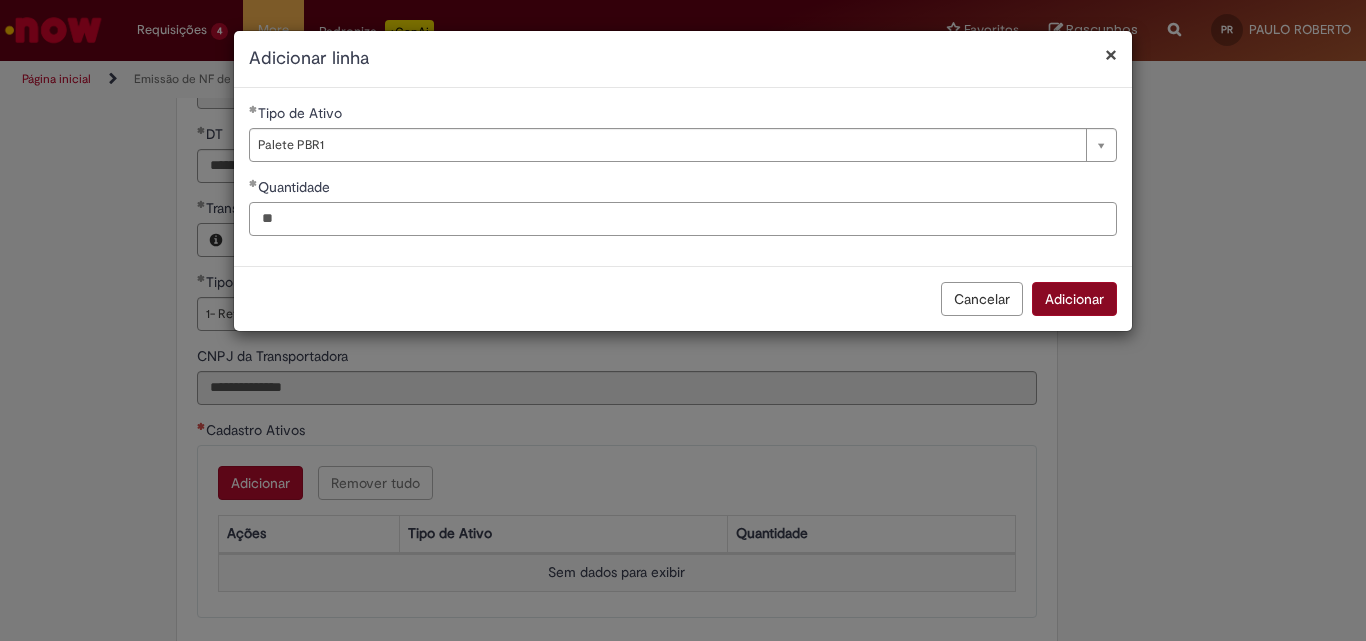 type on "**" 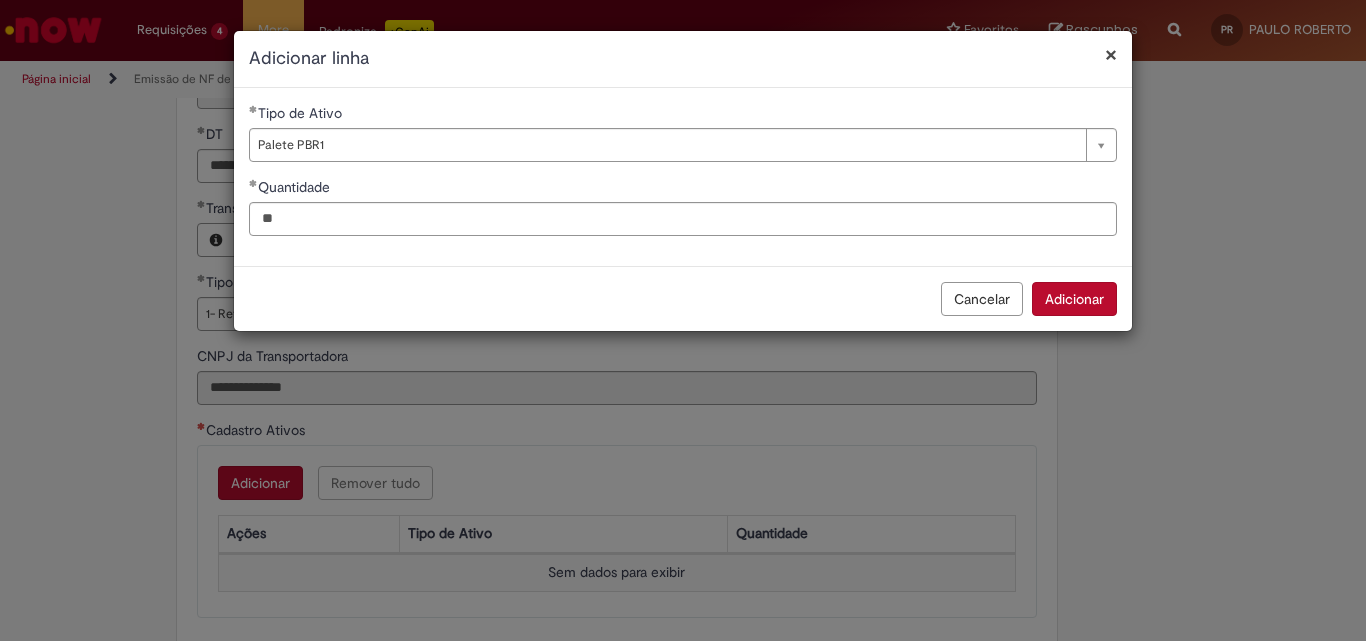 click on "Adicionar" at bounding box center [1074, 299] 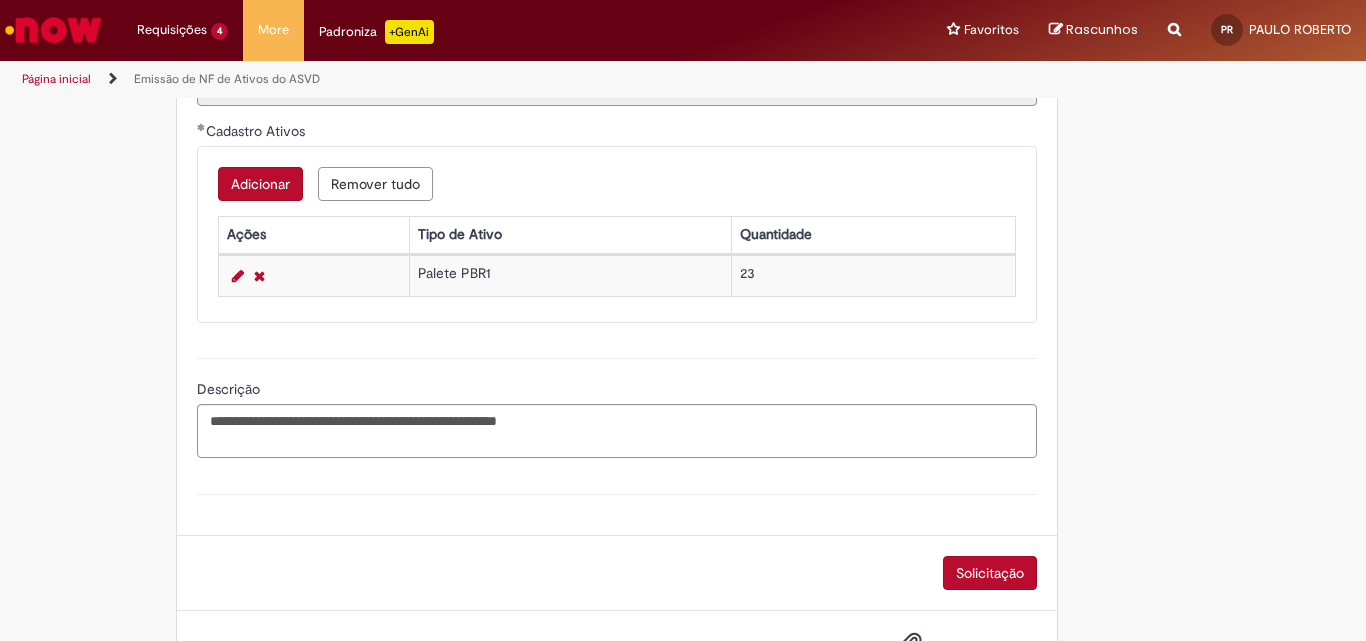 scroll, scrollTop: 1000, scrollLeft: 0, axis: vertical 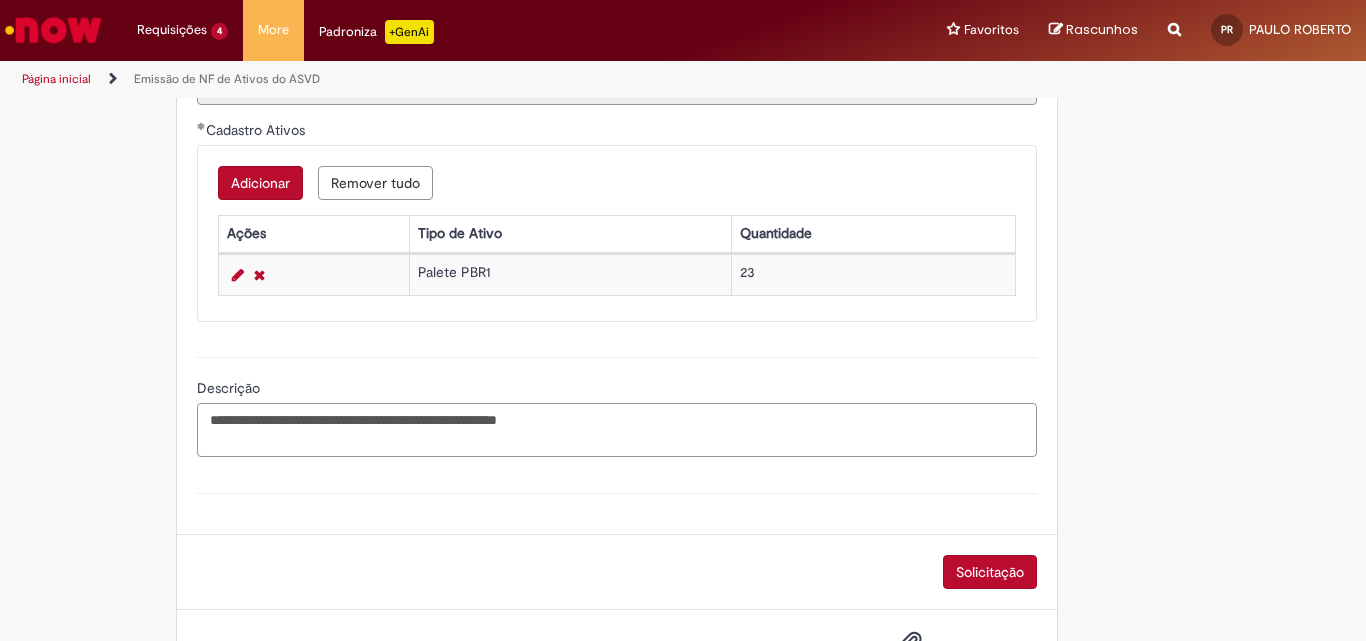 click on "**********" at bounding box center [617, 430] 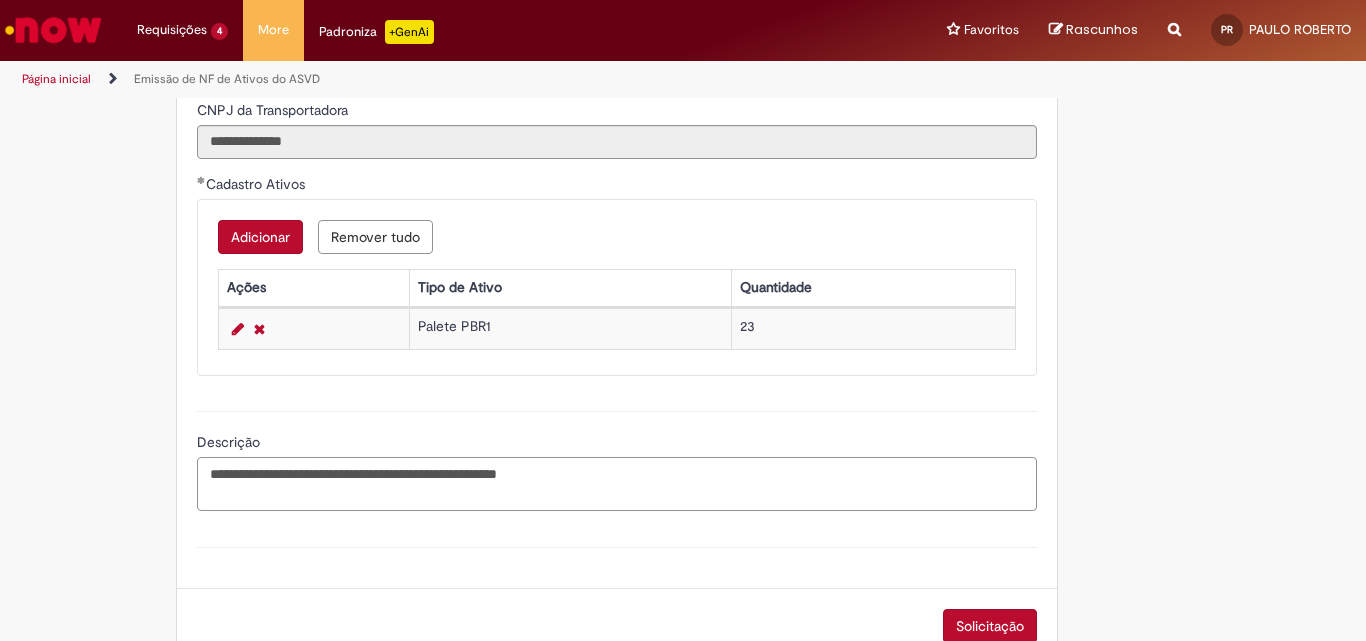 scroll, scrollTop: 900, scrollLeft: 0, axis: vertical 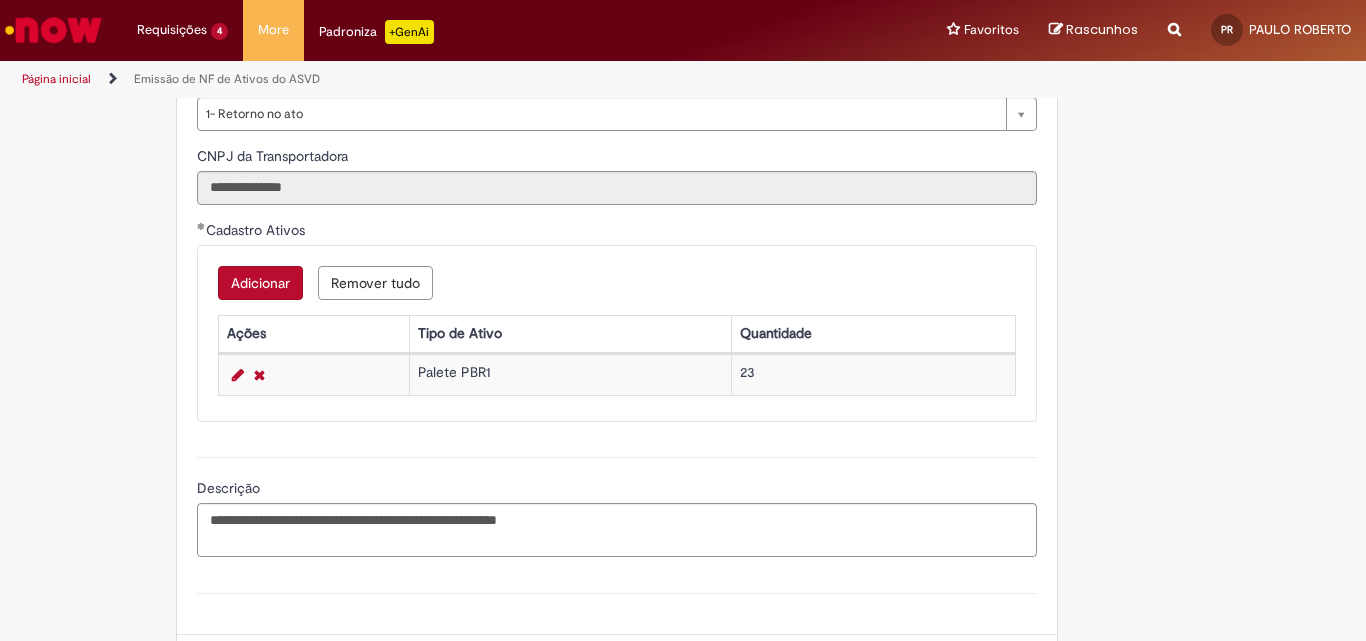 click on "Adicionar" at bounding box center (260, 283) 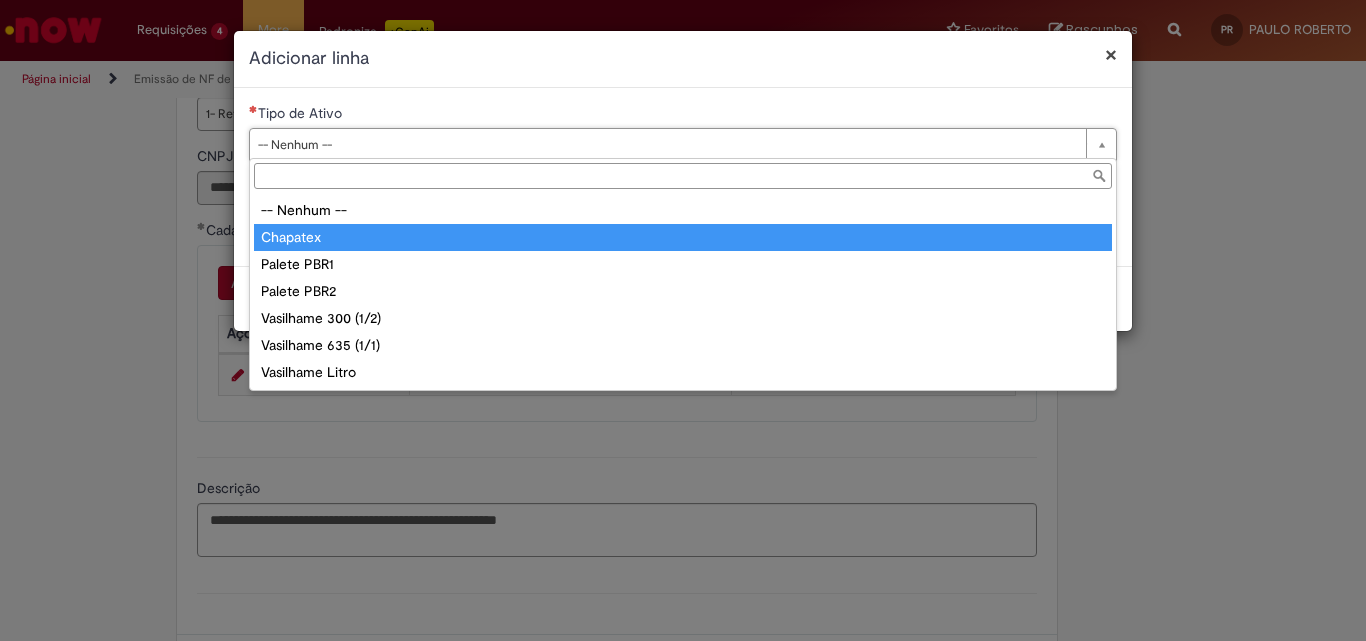type on "********" 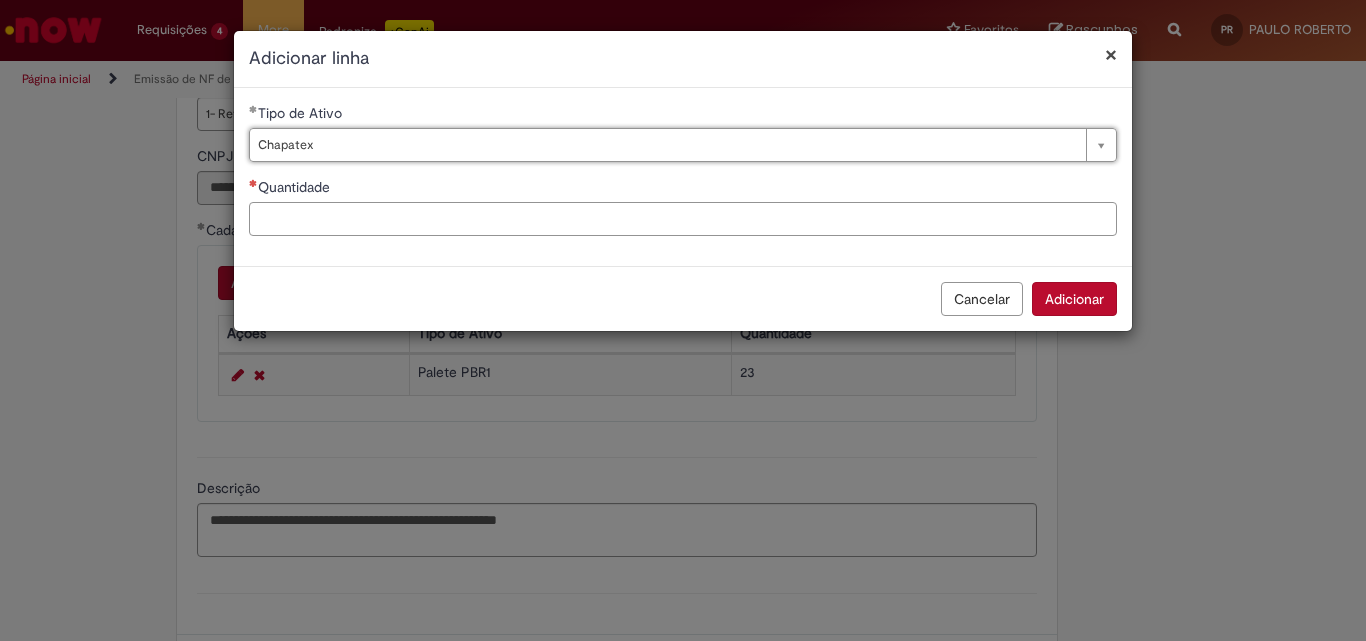 click on "Quantidade" at bounding box center (683, 219) 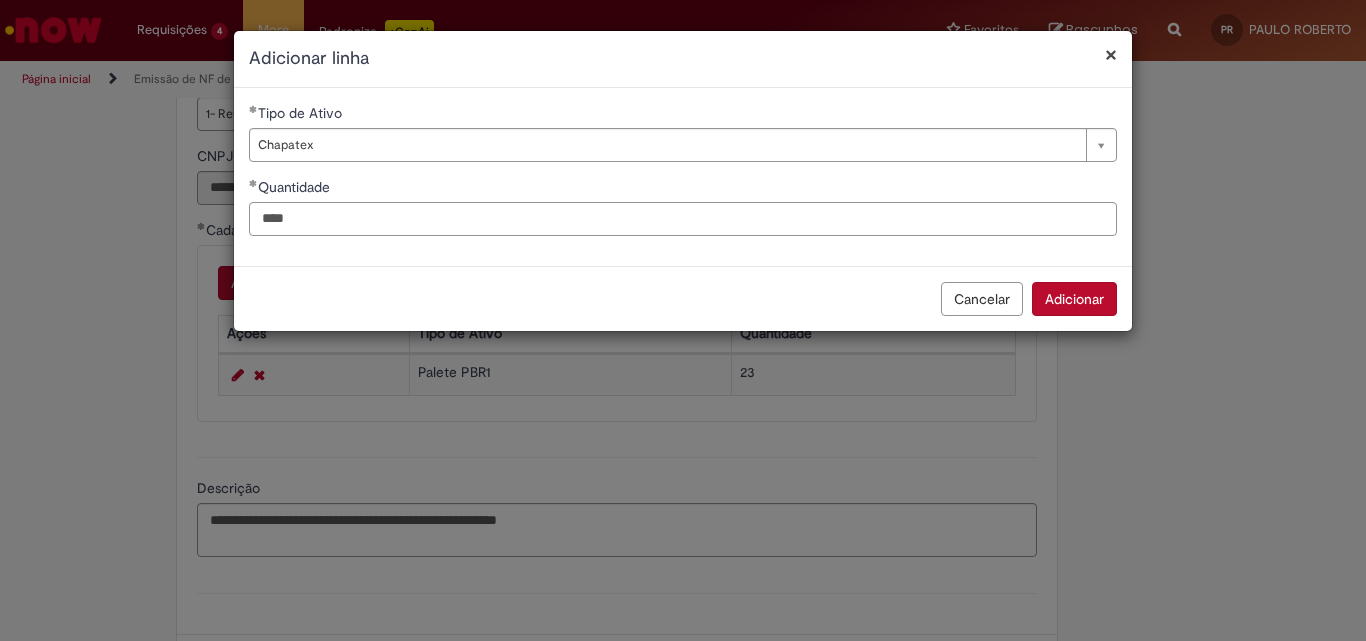 type on "****" 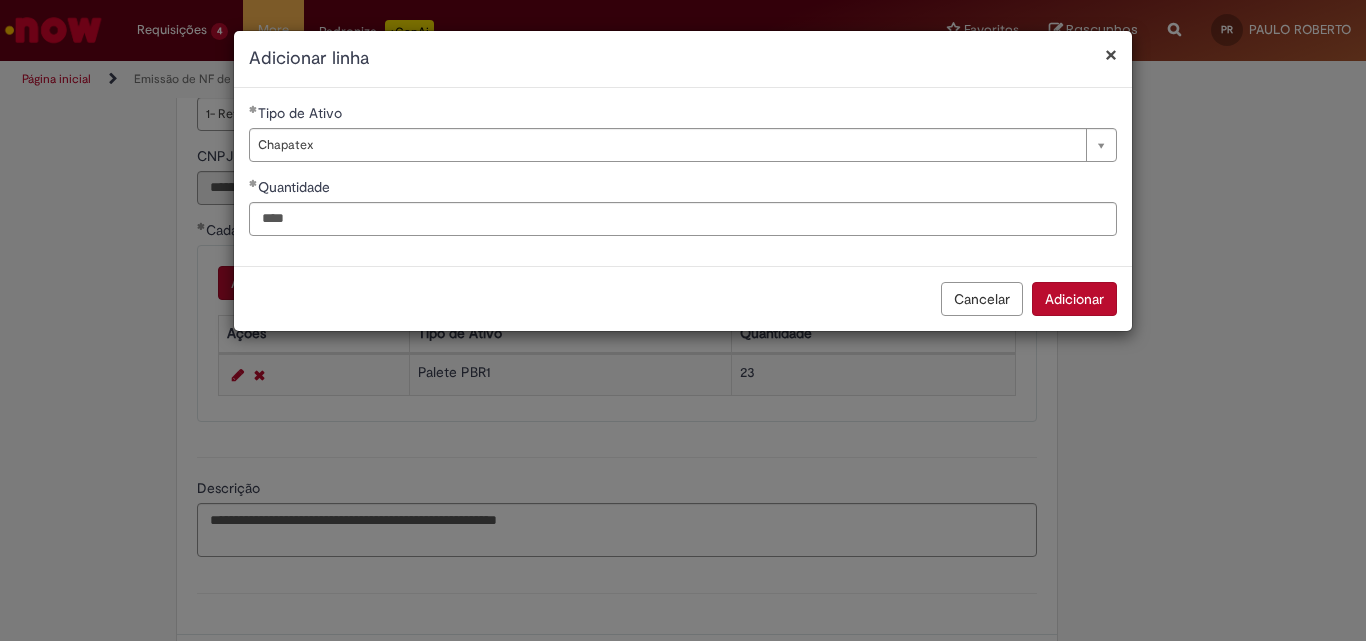 click on "Adicionar" at bounding box center [1074, 299] 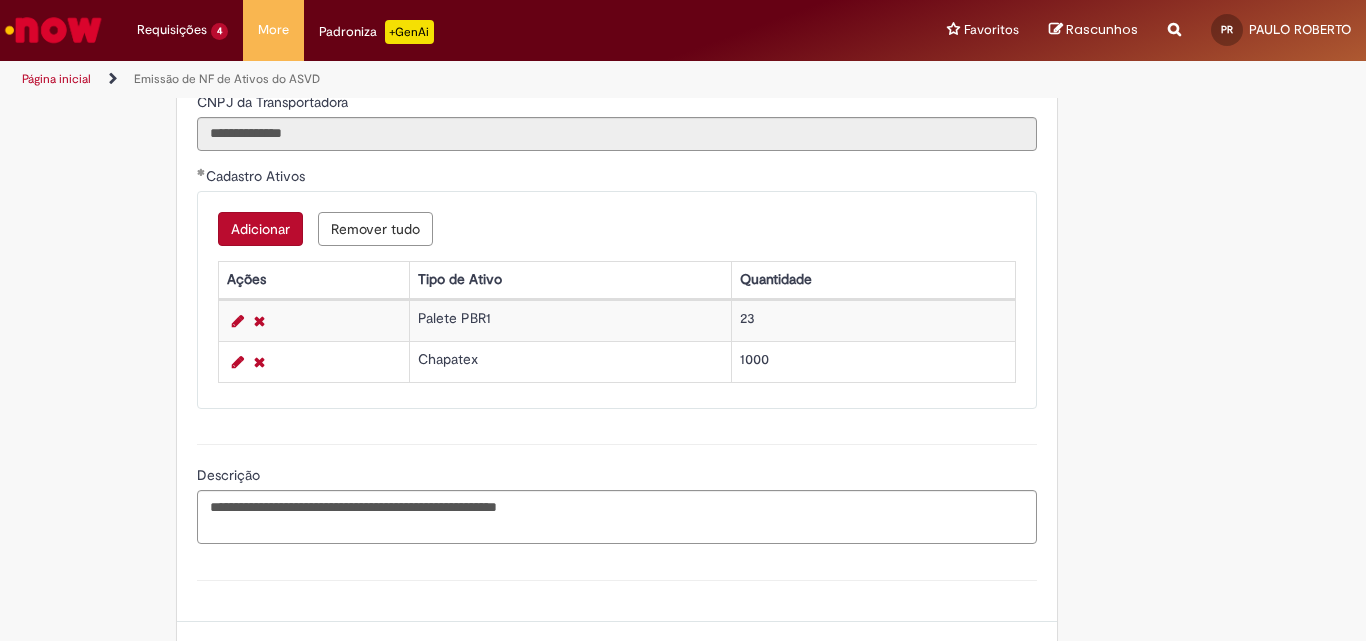 scroll, scrollTop: 919, scrollLeft: 0, axis: vertical 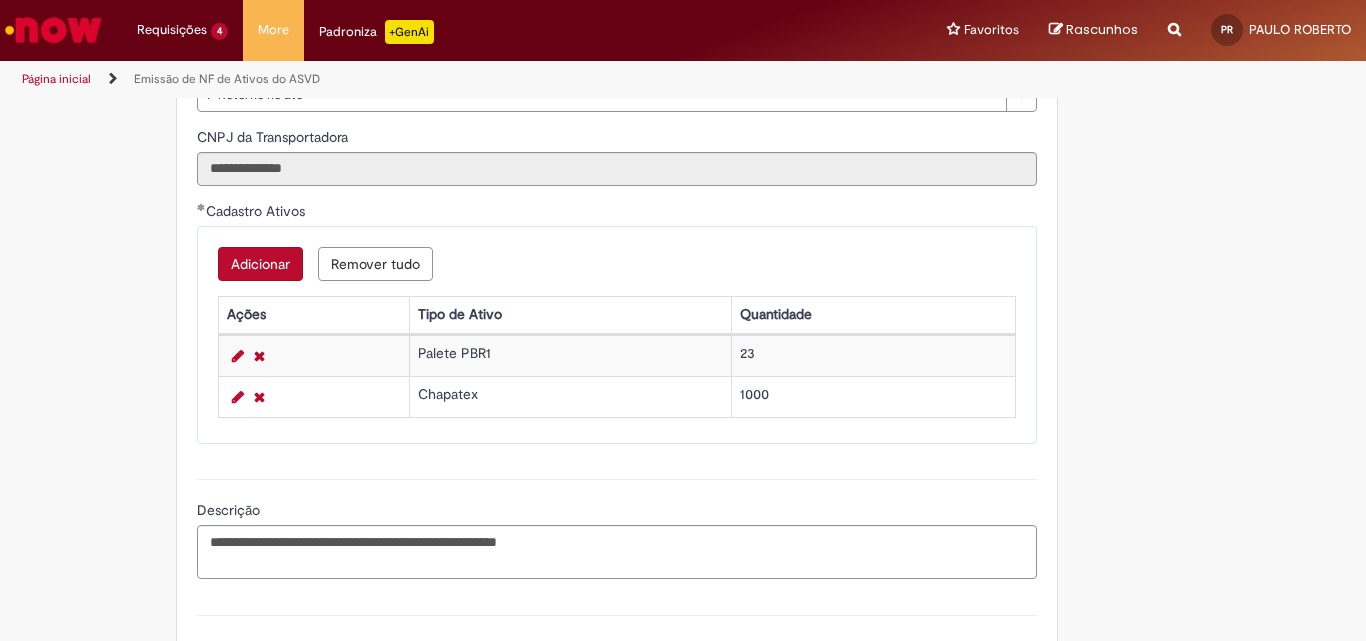 click on "Adicionar" at bounding box center (260, 264) 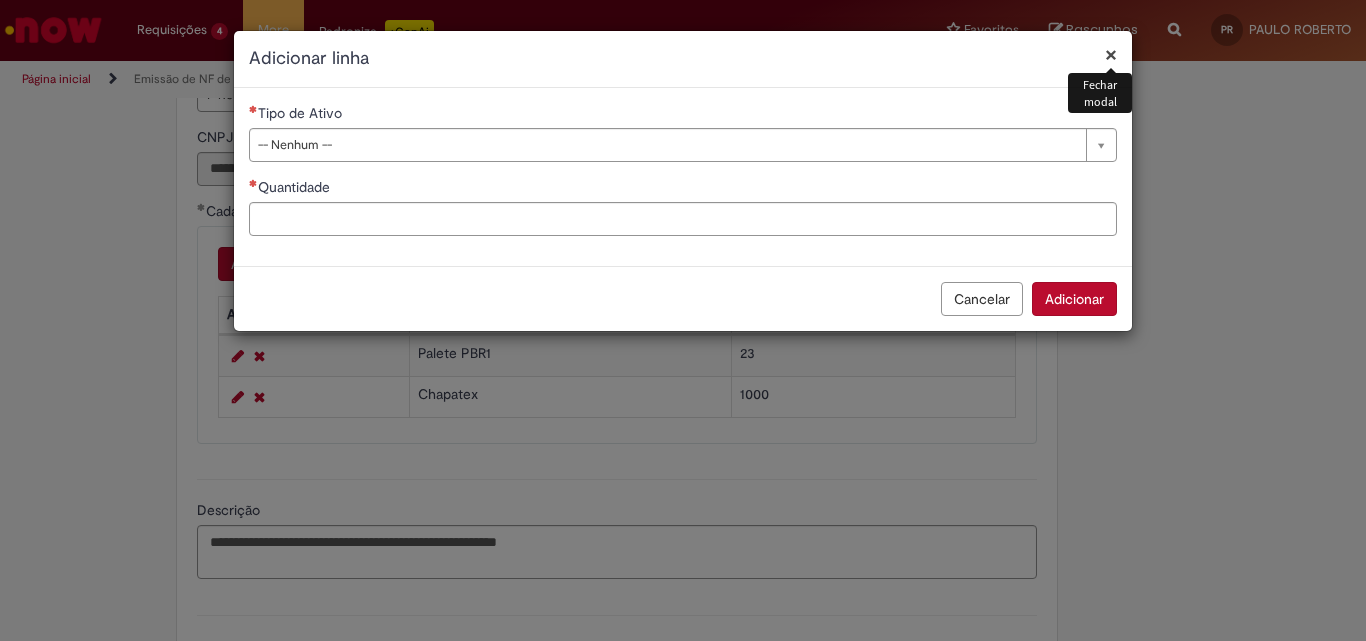 type 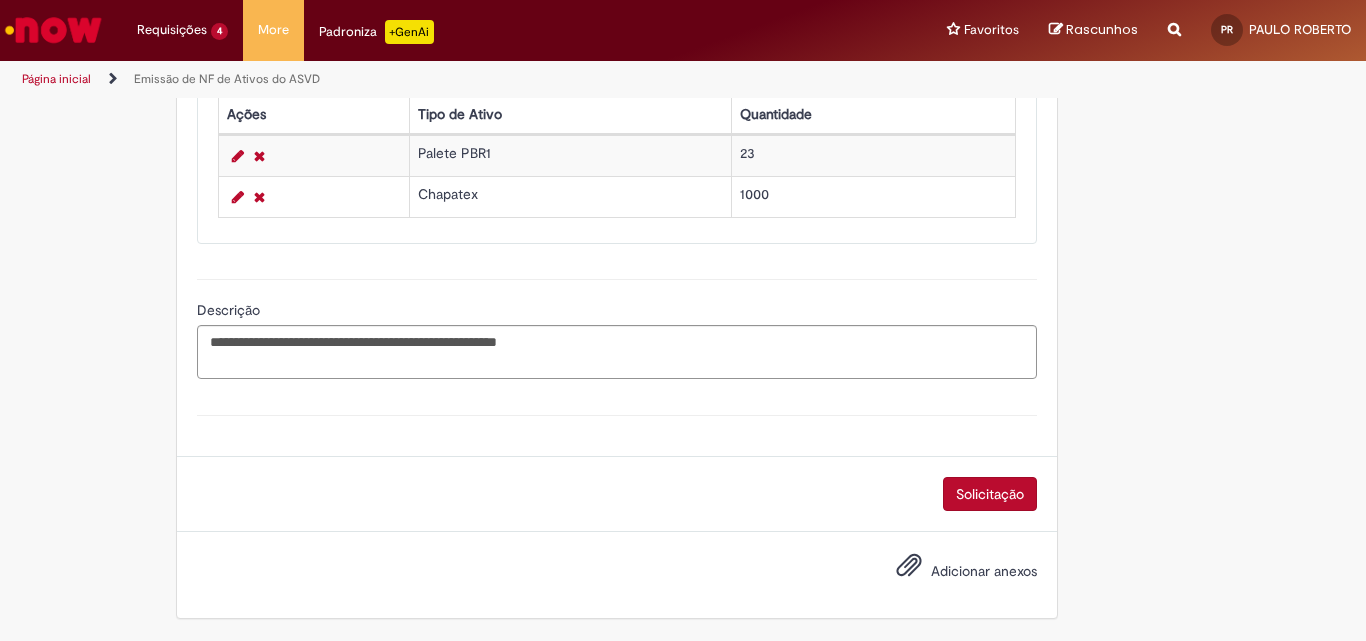 click on "Solicitação" at bounding box center (990, 494) 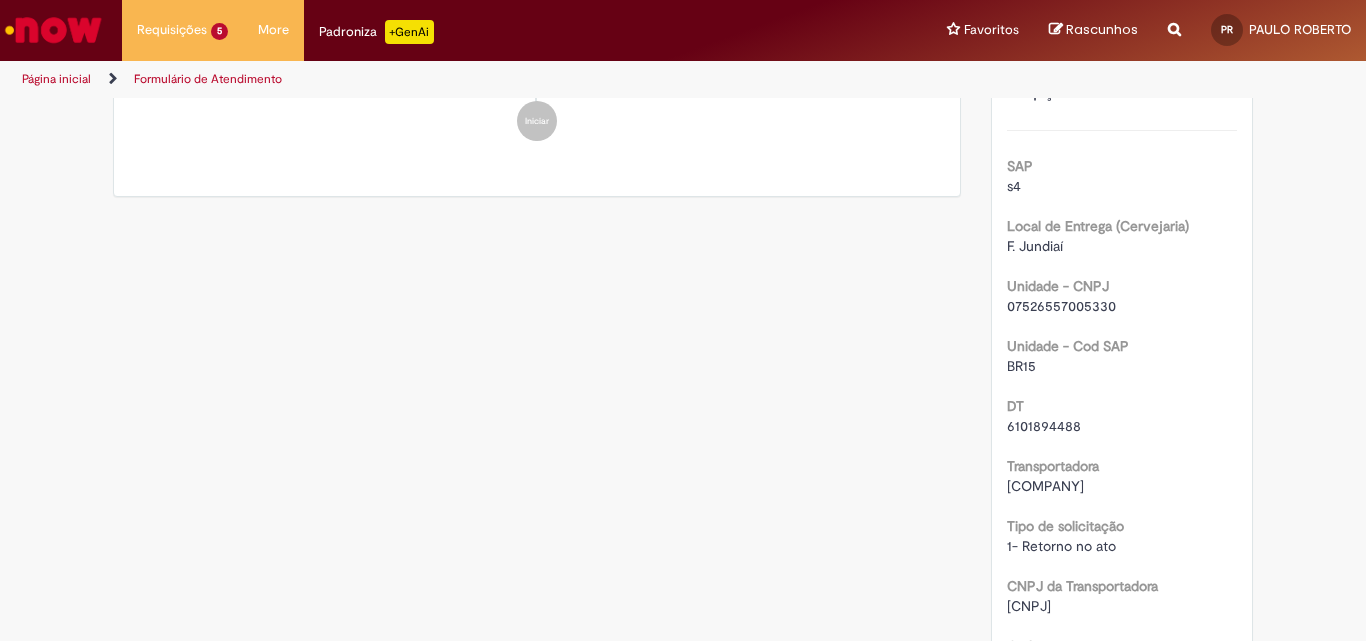 scroll, scrollTop: 0, scrollLeft: 0, axis: both 